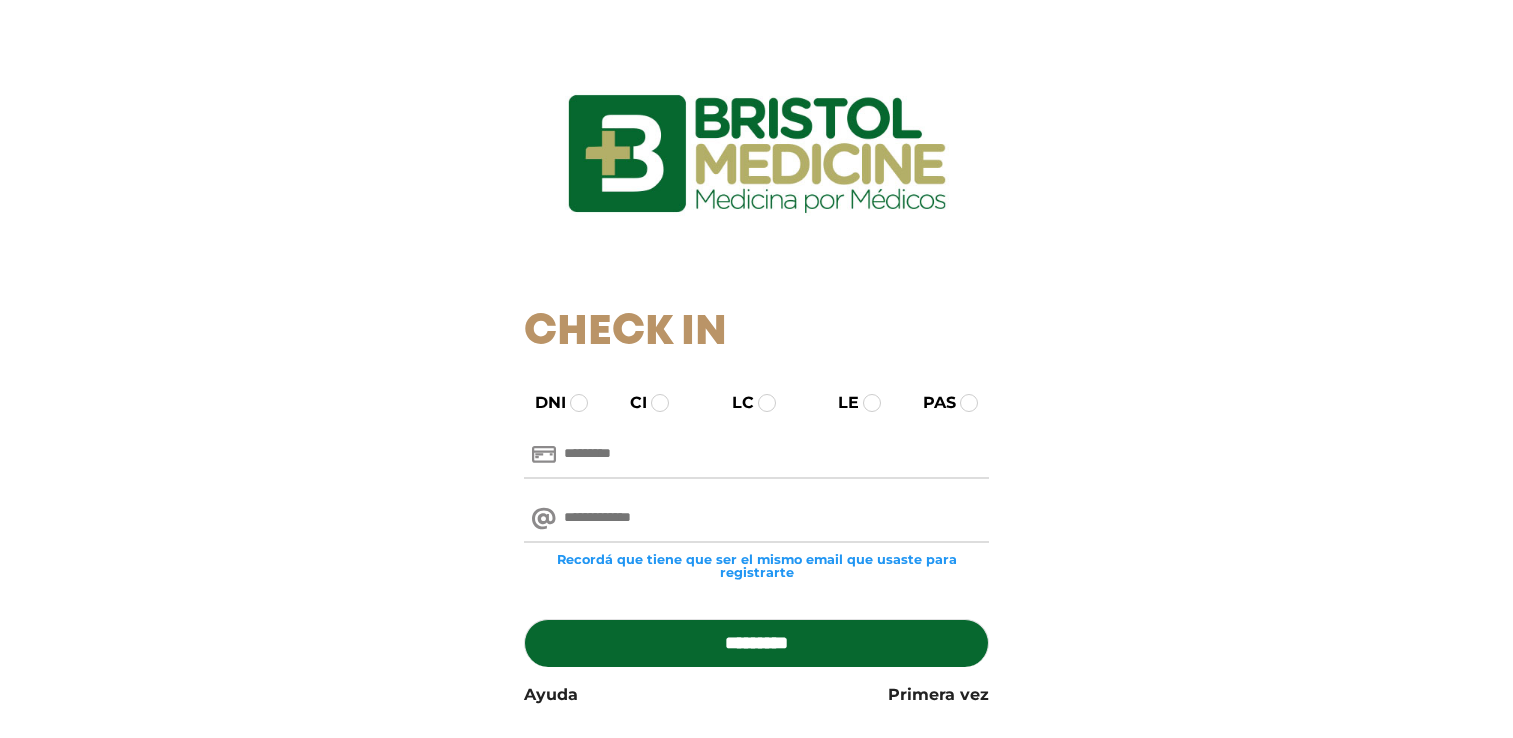 scroll, scrollTop: 0, scrollLeft: 0, axis: both 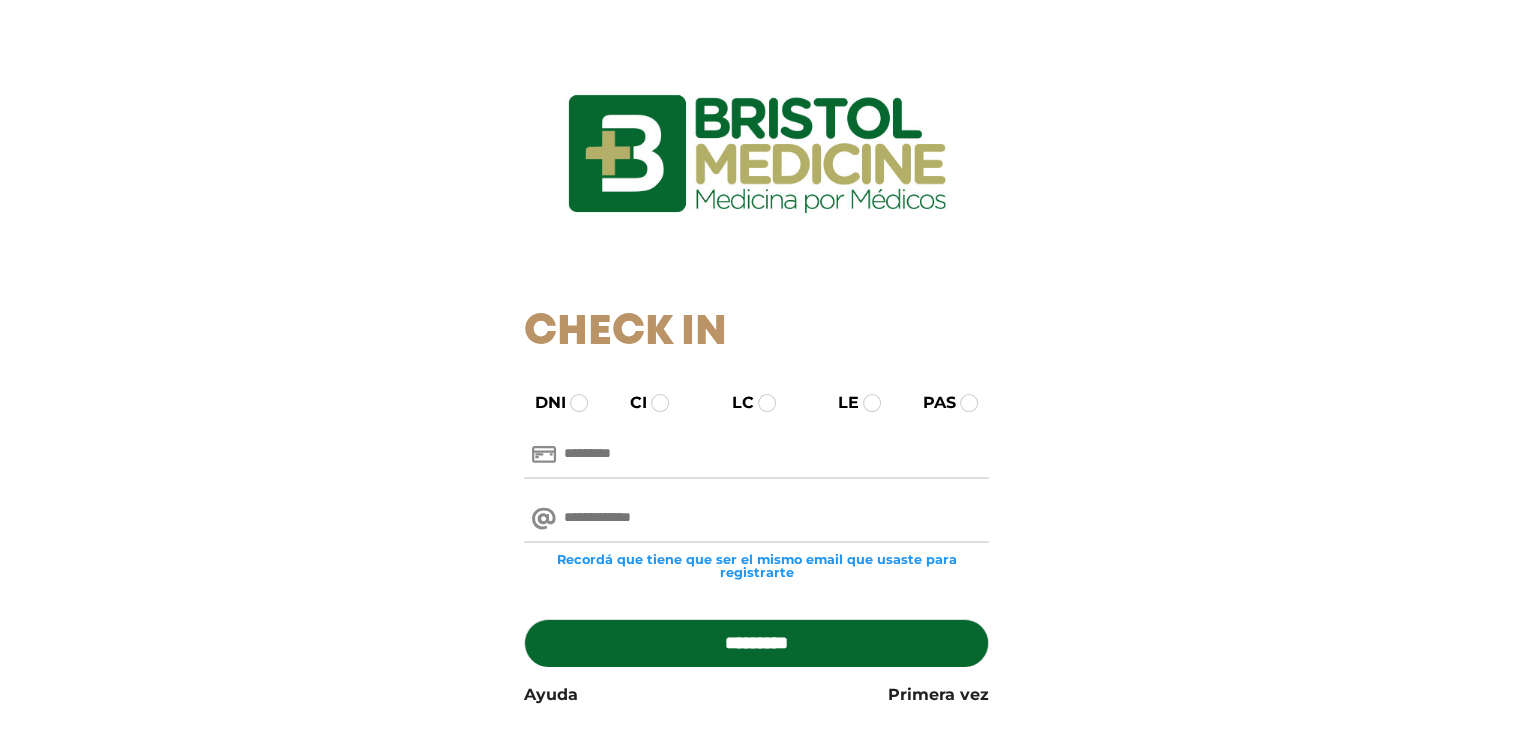 click at bounding box center (756, 455) 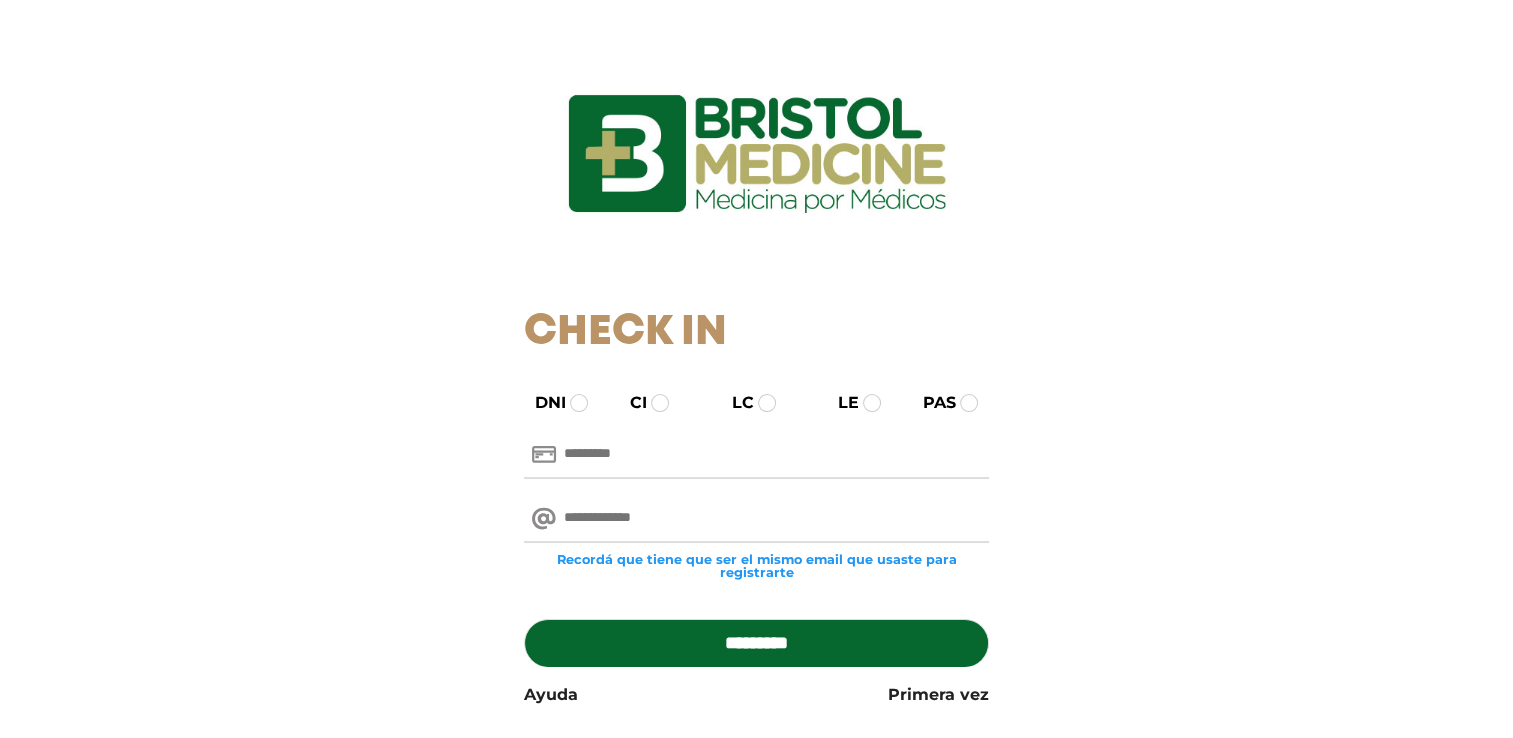 type on "*******" 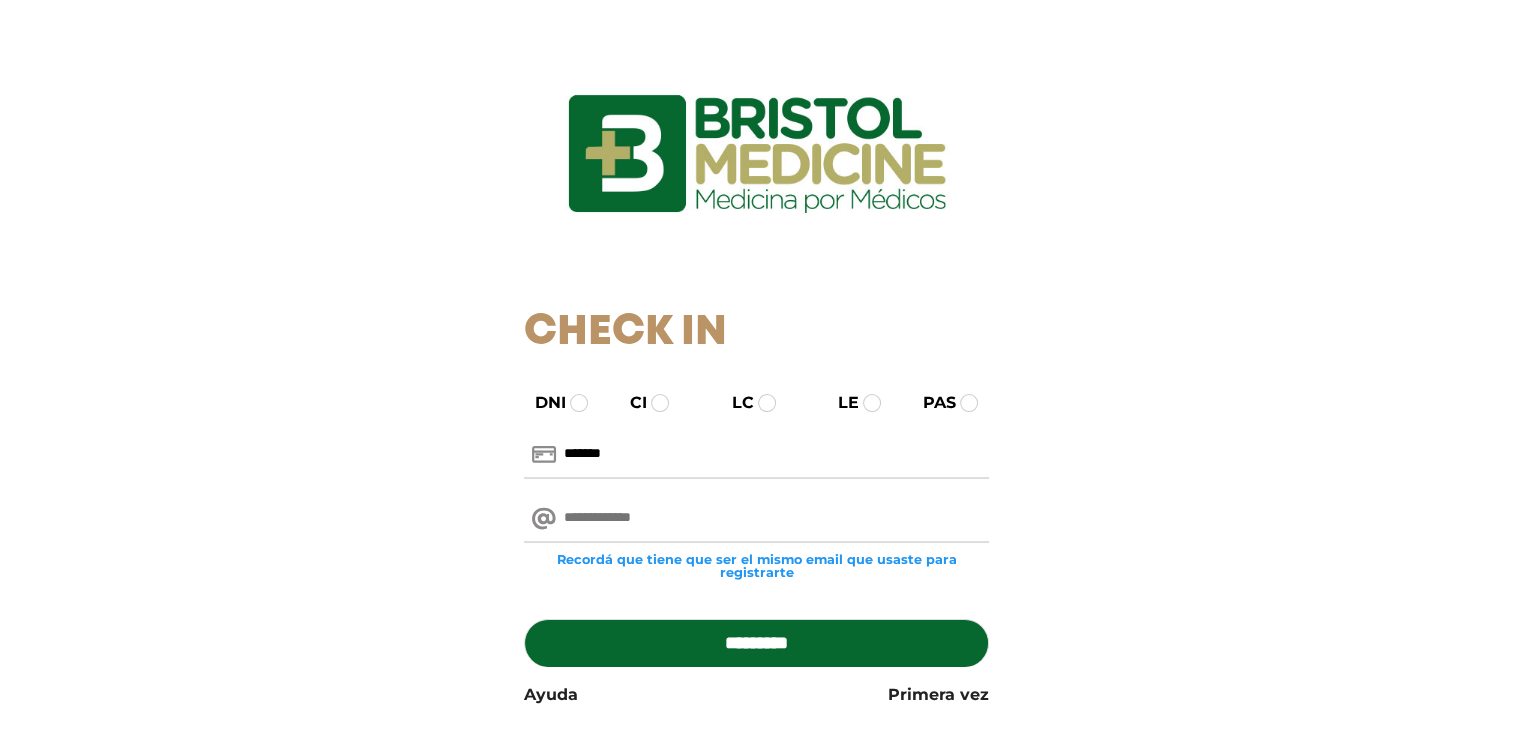 type on "**********" 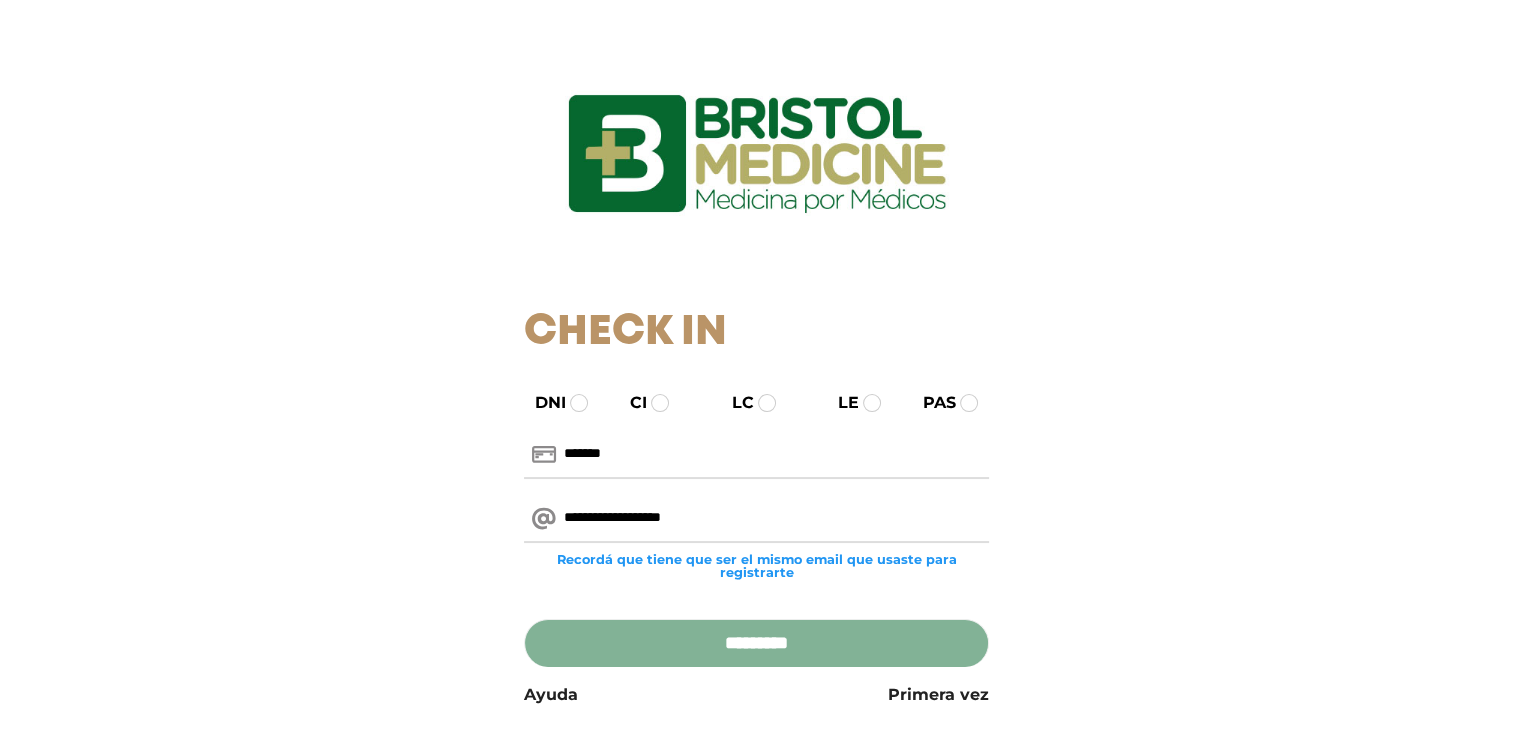click on "*********" at bounding box center (756, 643) 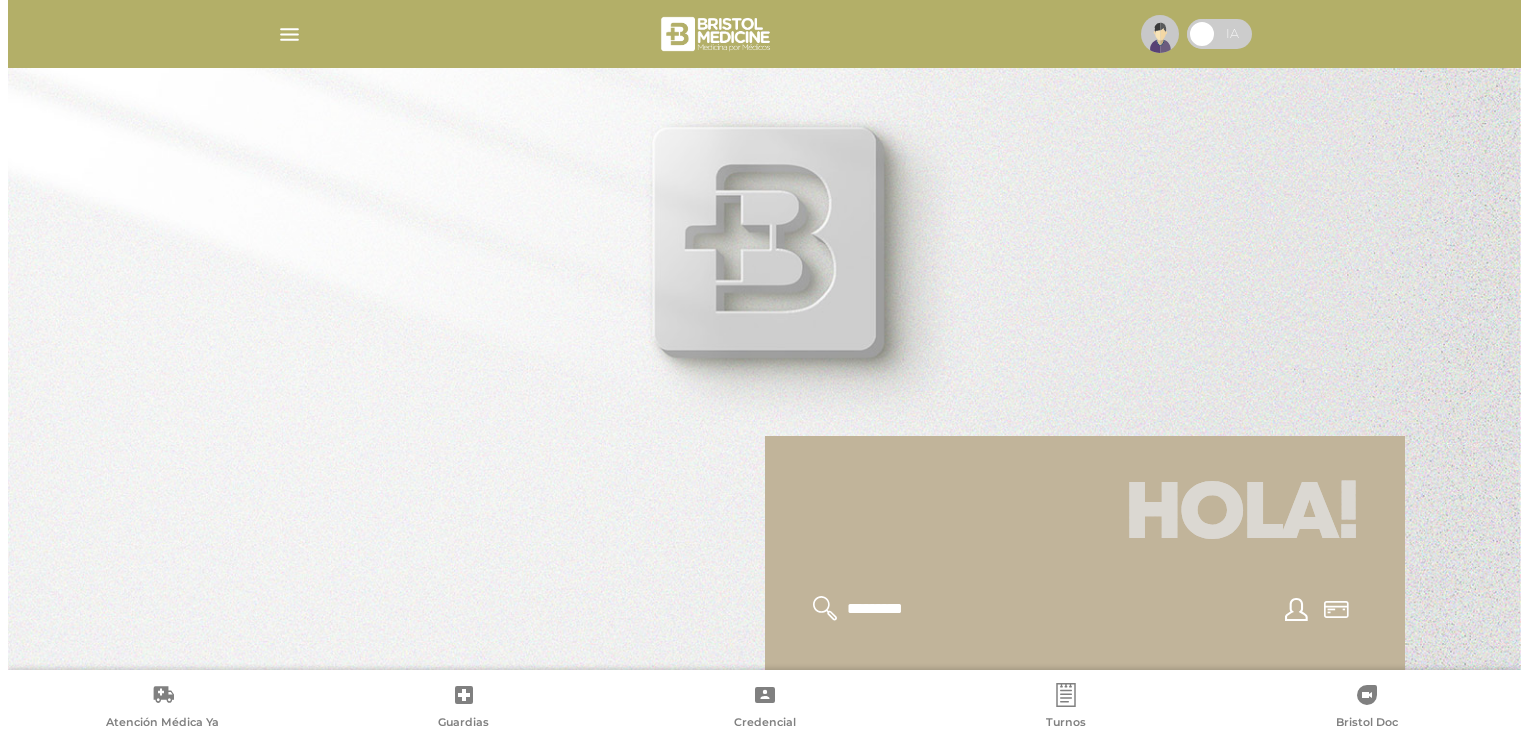 scroll, scrollTop: 0, scrollLeft: 0, axis: both 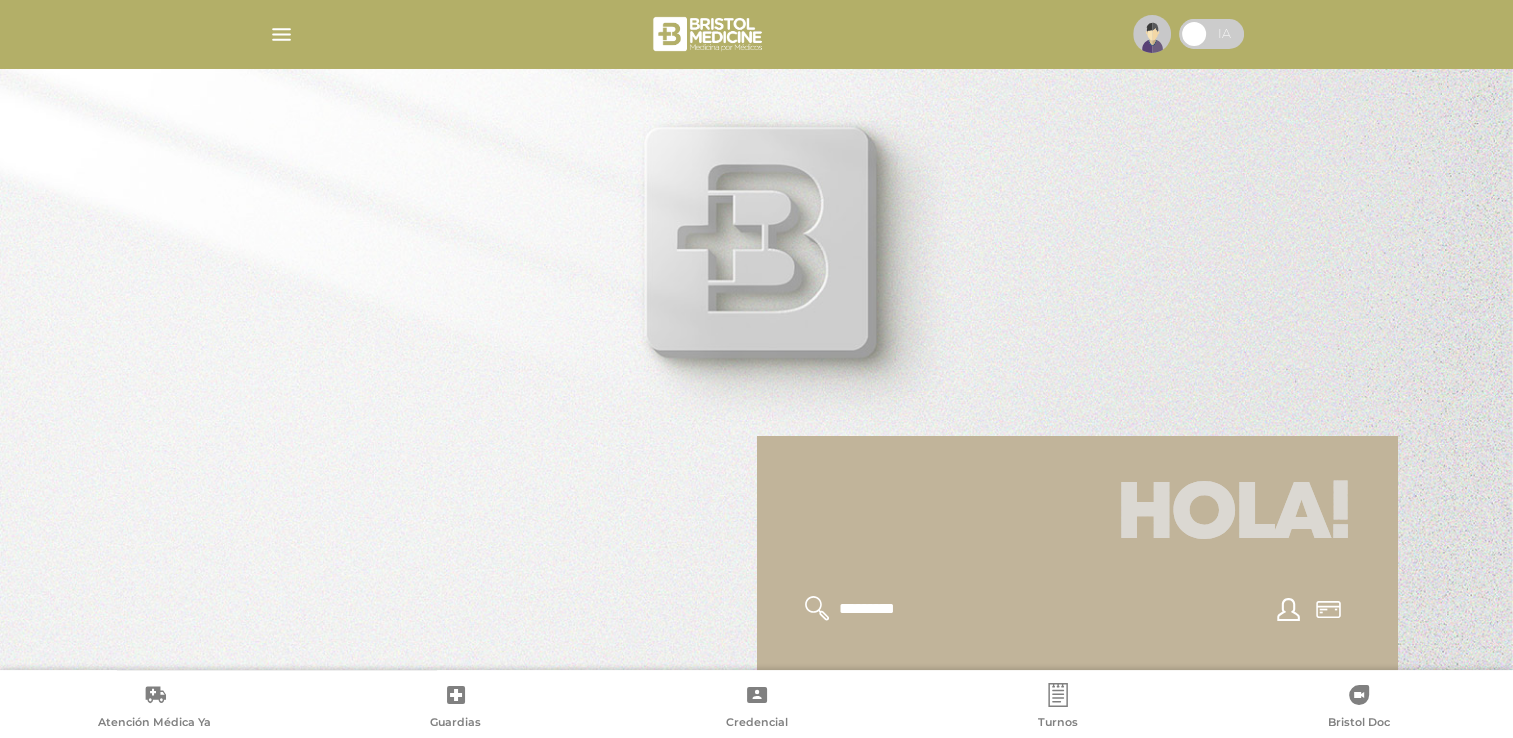 click at bounding box center (281, 34) 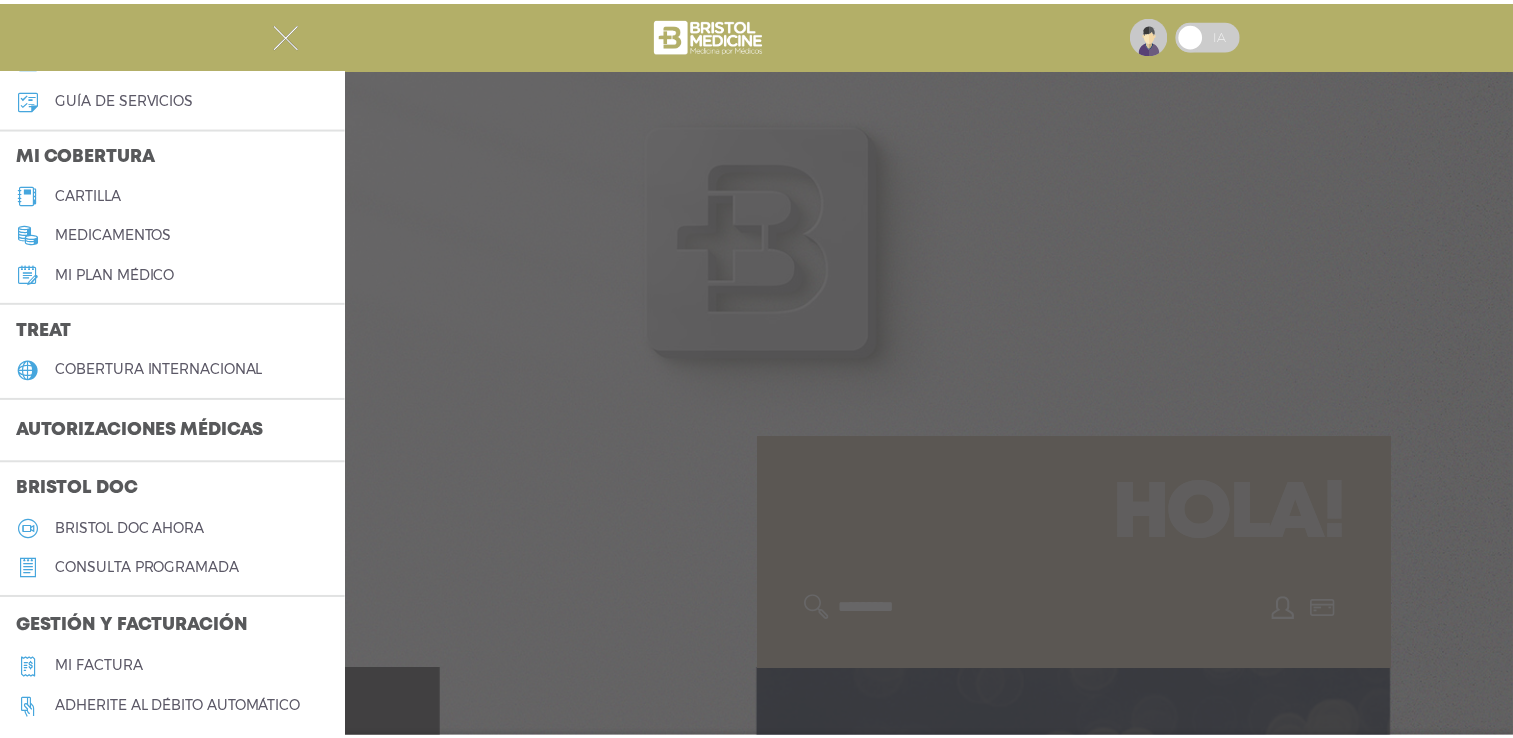 scroll, scrollTop: 200, scrollLeft: 0, axis: vertical 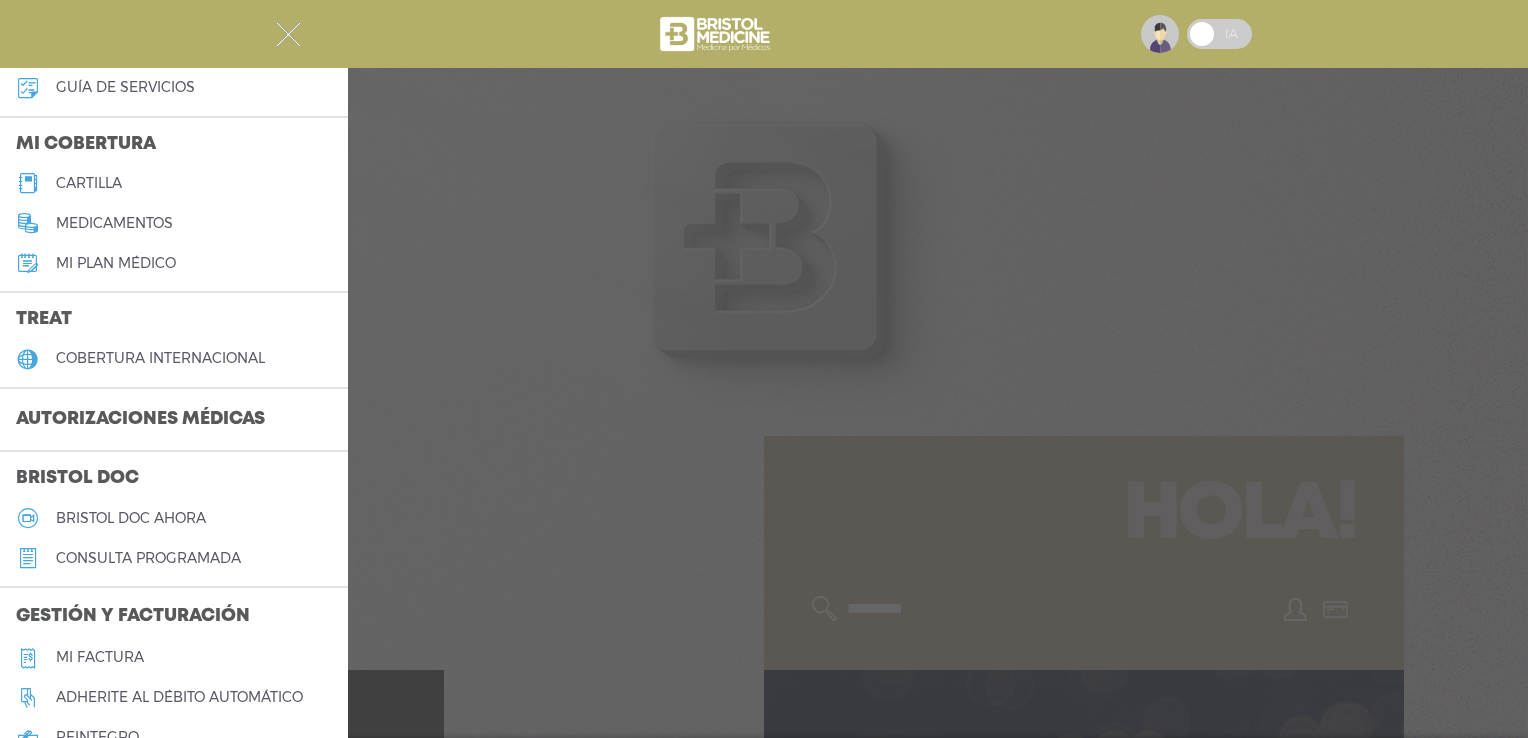 click on "Autorizaciones médicas" at bounding box center (140, 420) 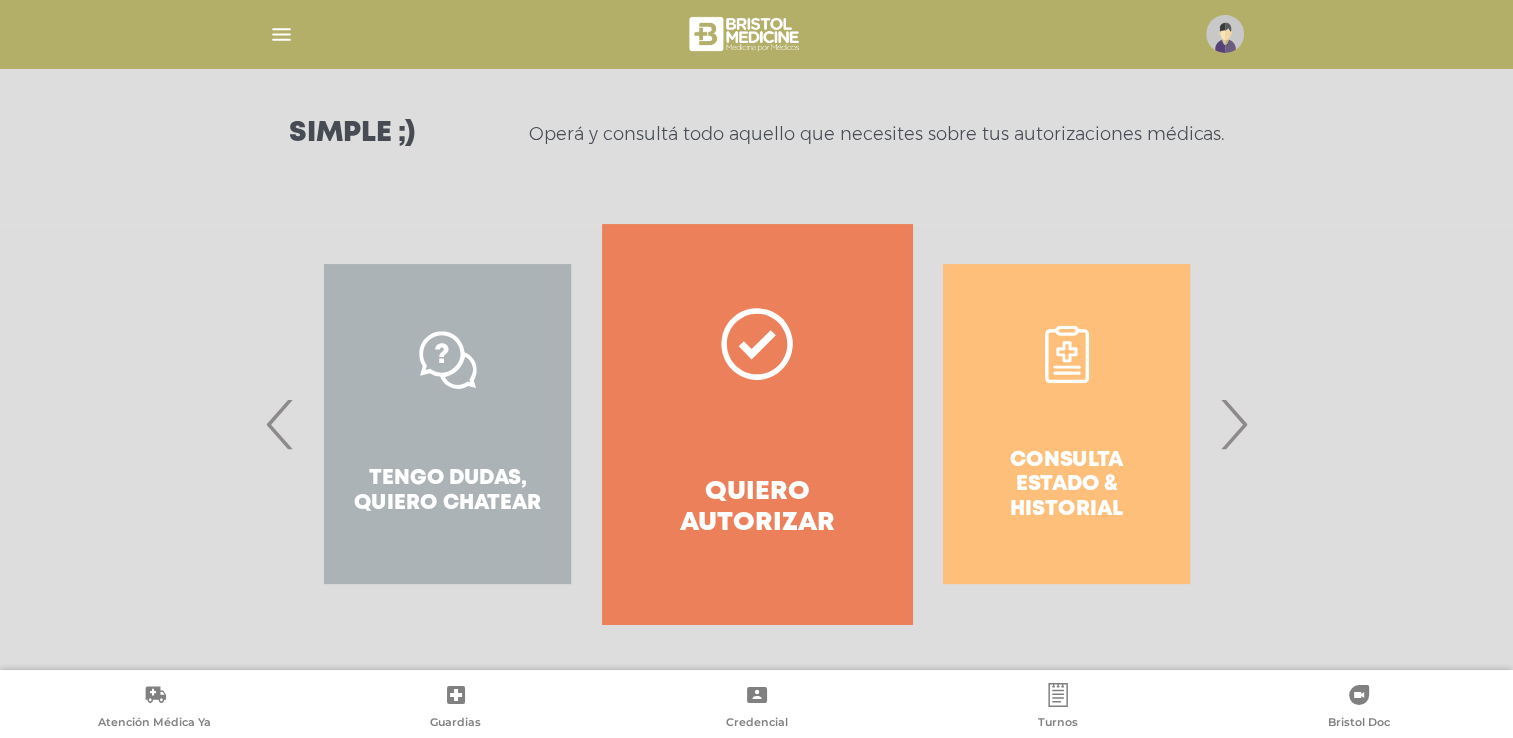 scroll, scrollTop: 265, scrollLeft: 0, axis: vertical 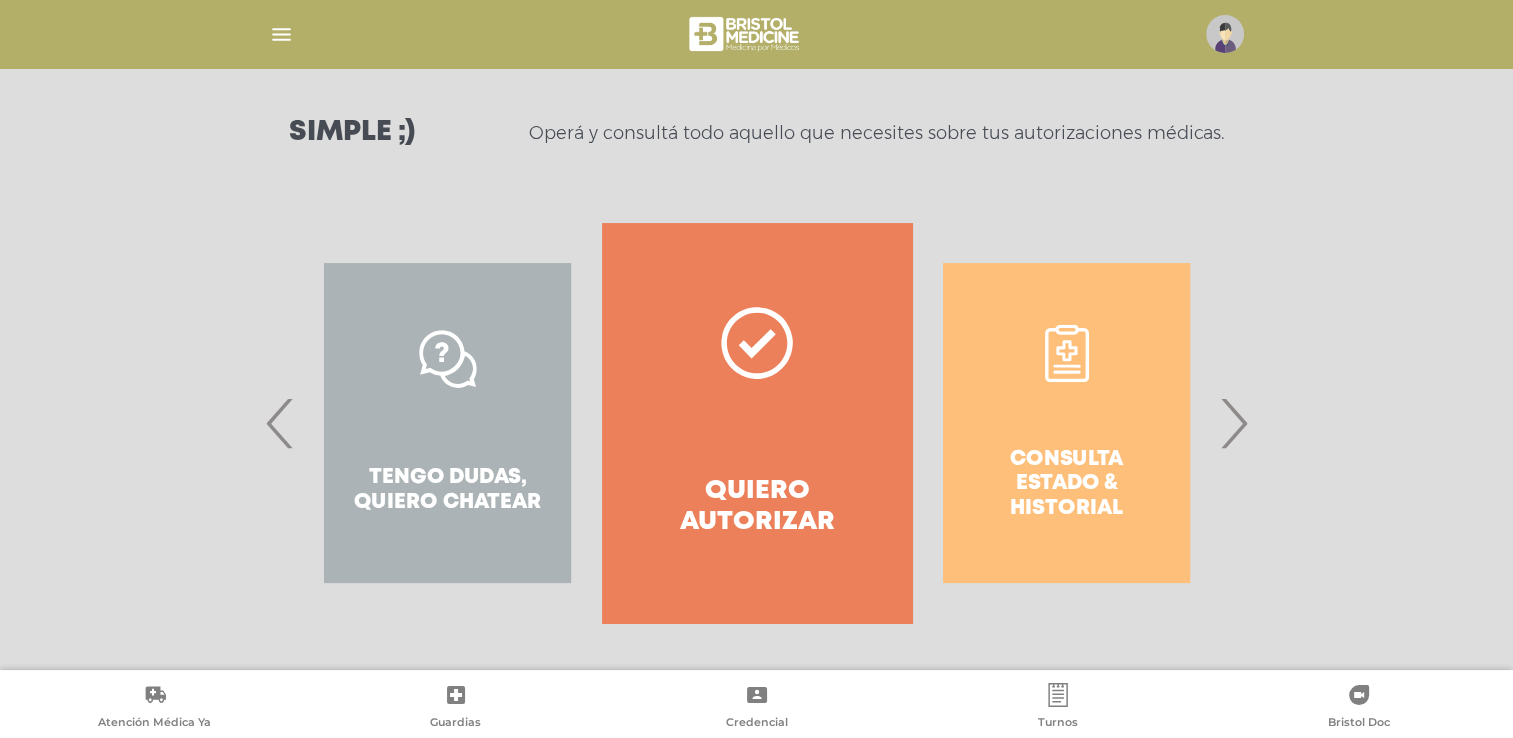click on "Consulta estado & historial" at bounding box center [1066, 423] 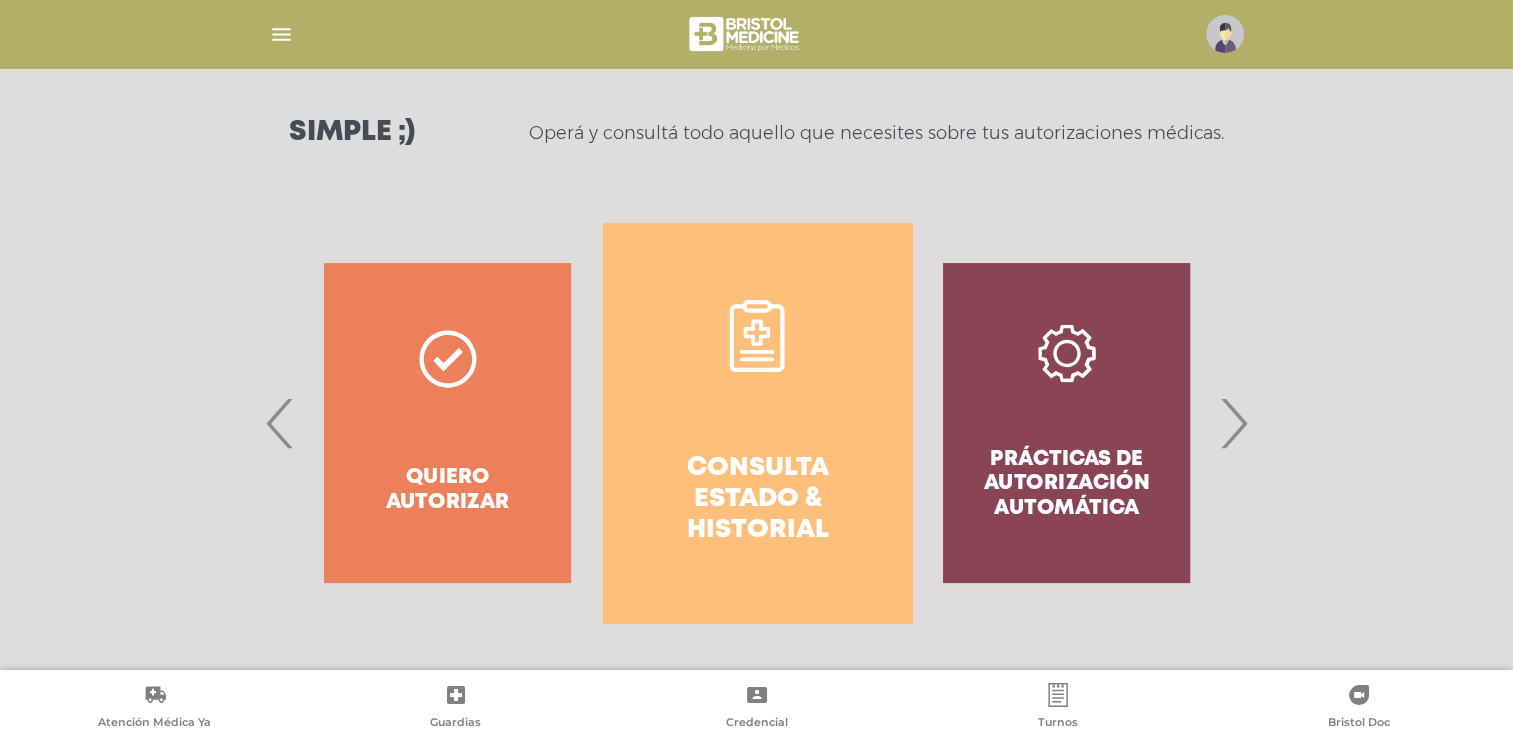 click on "Consulta estado & historial" at bounding box center [757, 500] 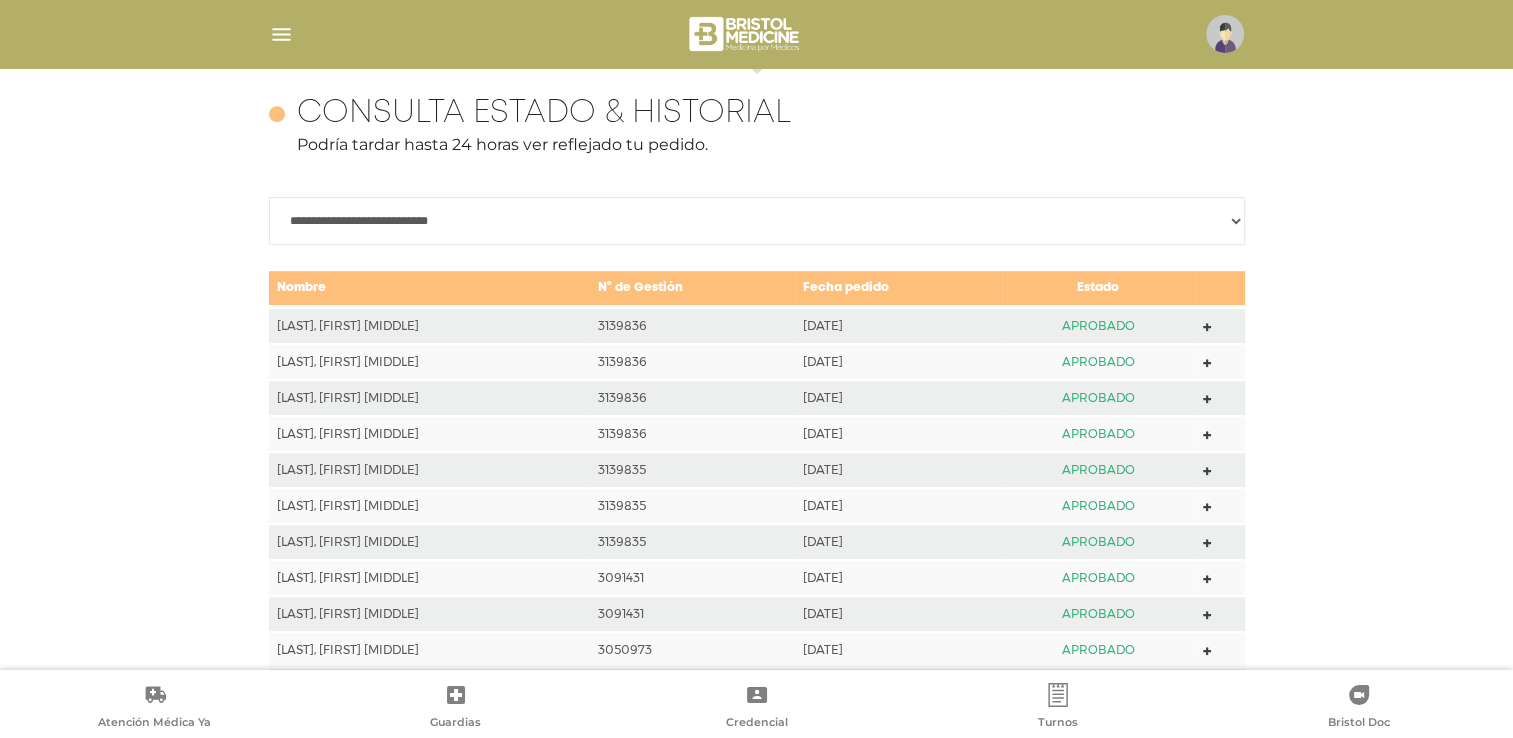 scroll, scrollTop: 888, scrollLeft: 0, axis: vertical 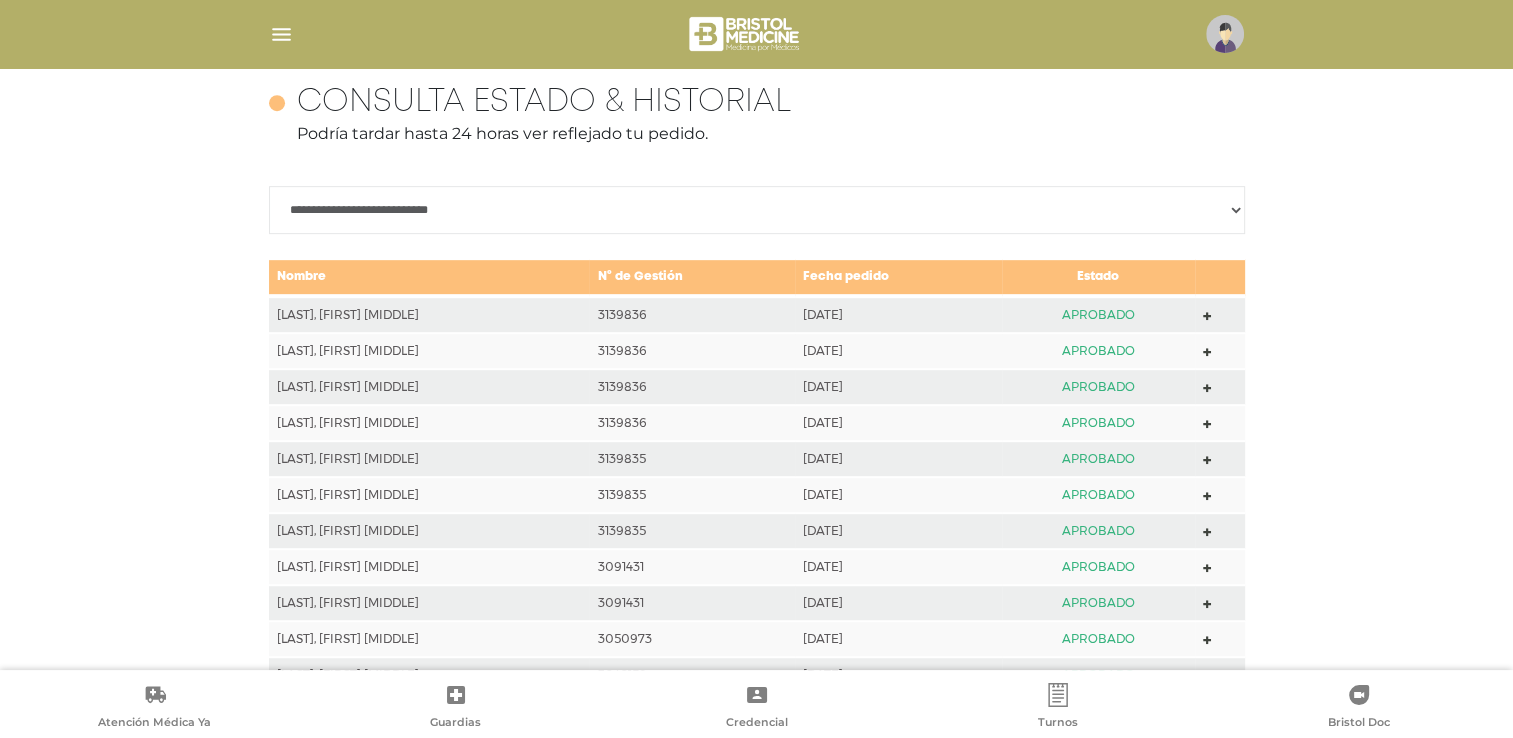 click 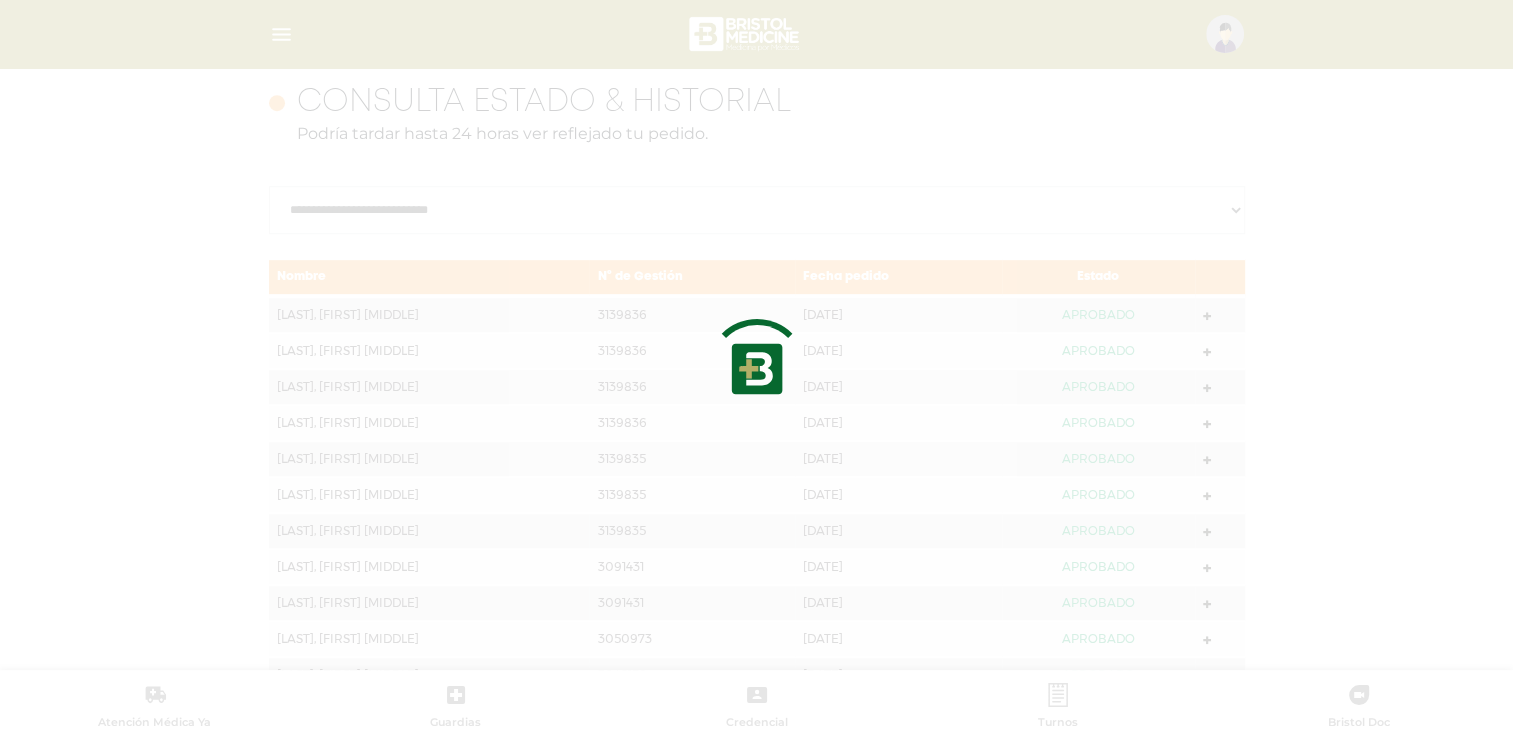 scroll, scrollTop: 588, scrollLeft: 0, axis: vertical 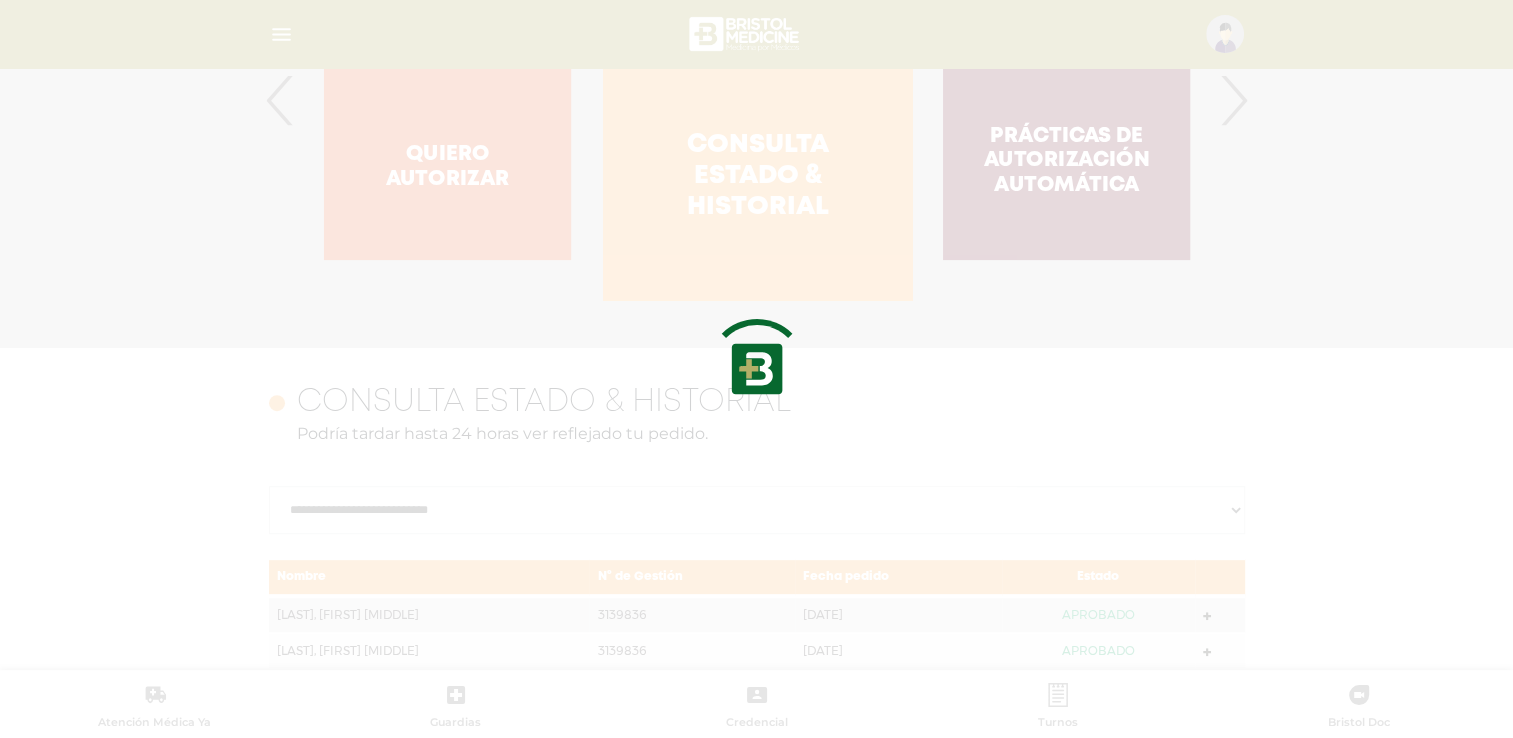click at bounding box center (756, 369) 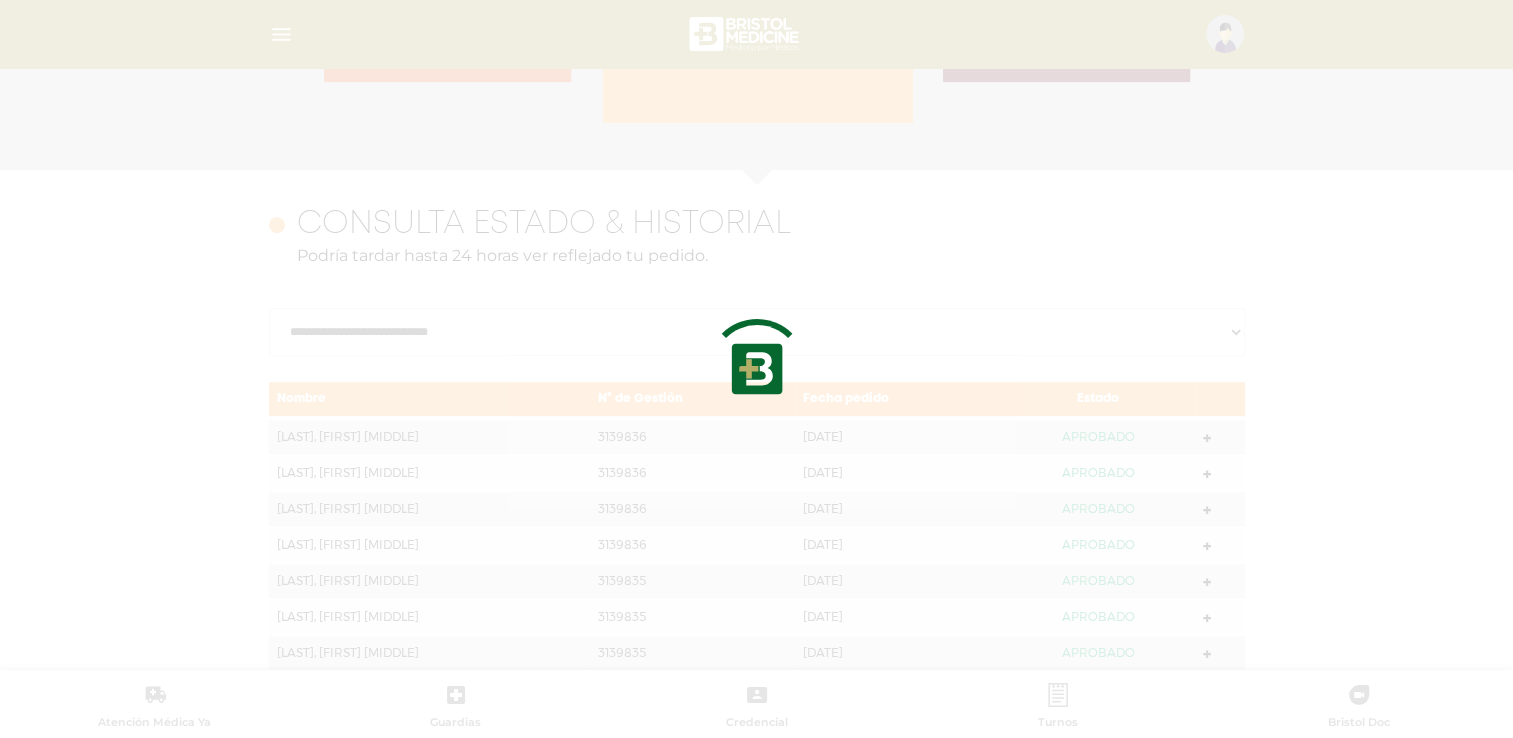 scroll, scrollTop: 788, scrollLeft: 0, axis: vertical 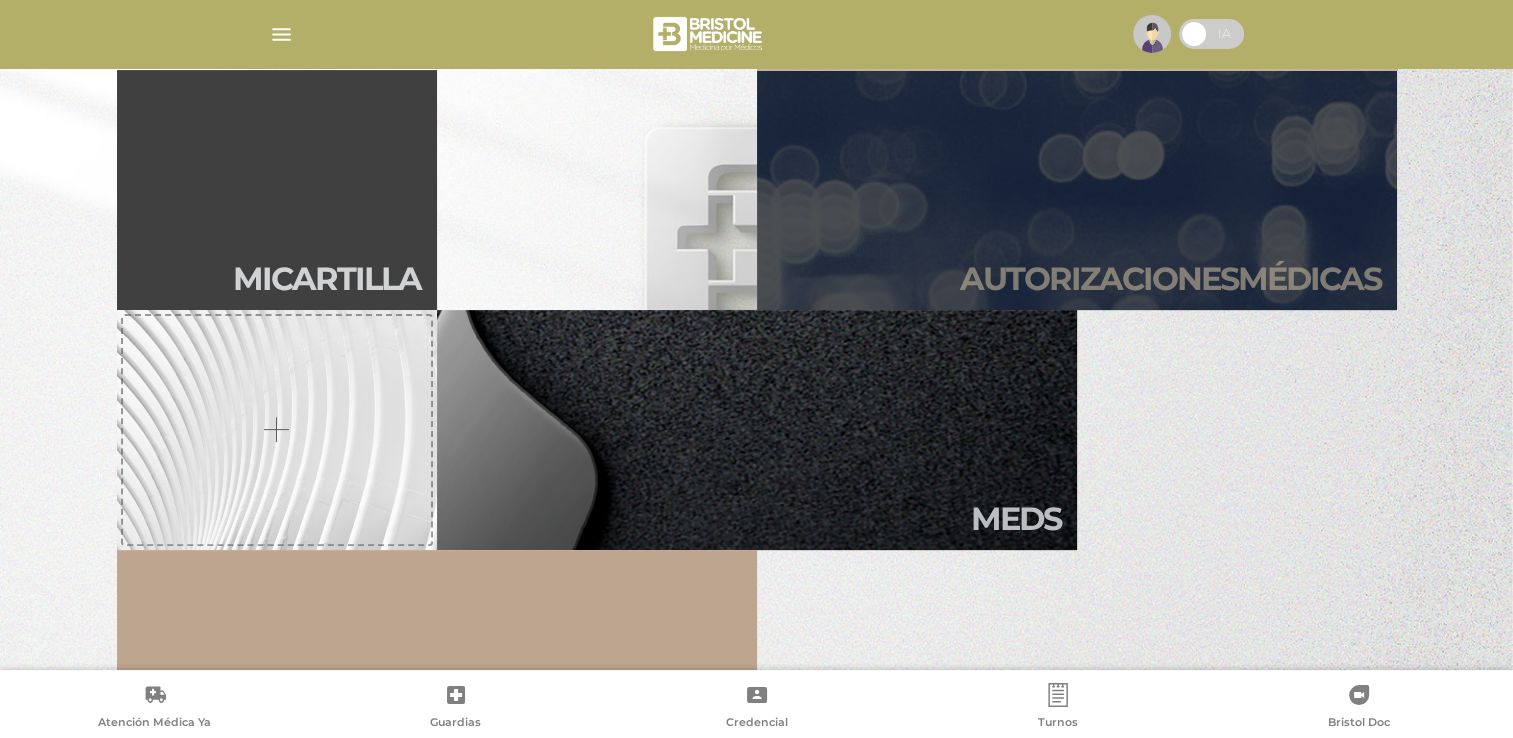 click on "Autori zaciones  médicas" at bounding box center (1077, 190) 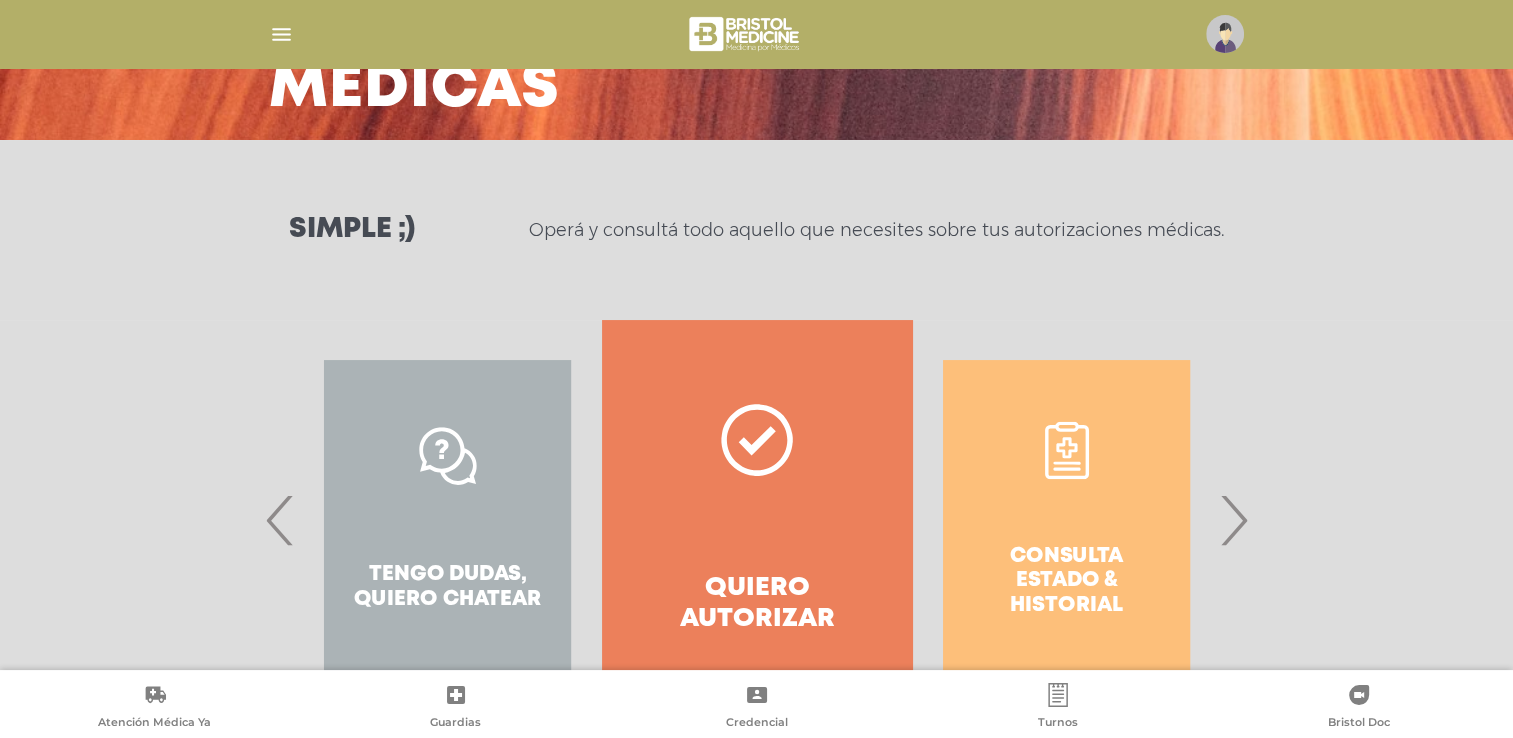 scroll, scrollTop: 200, scrollLeft: 0, axis: vertical 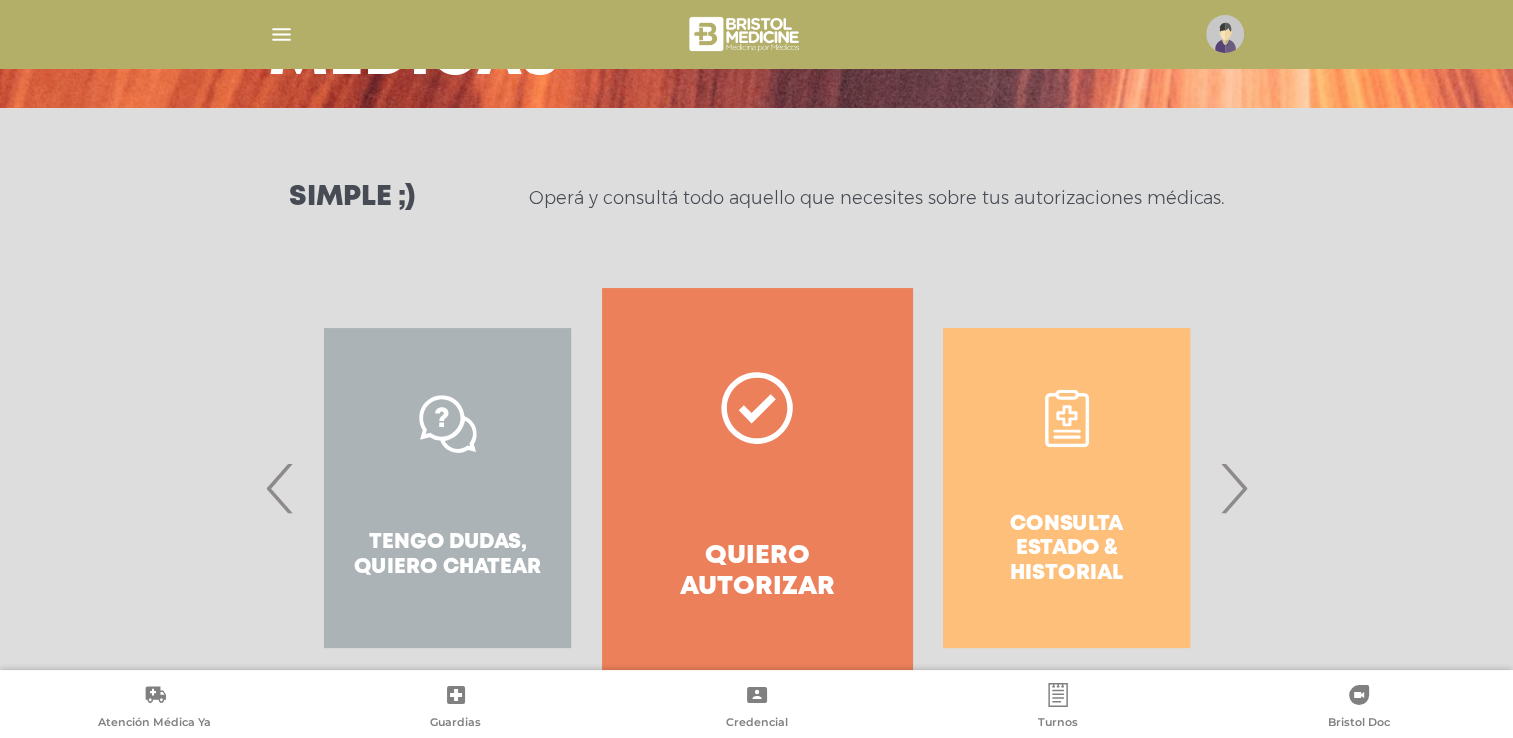 click on "Consulta estado & historial" at bounding box center (1066, 488) 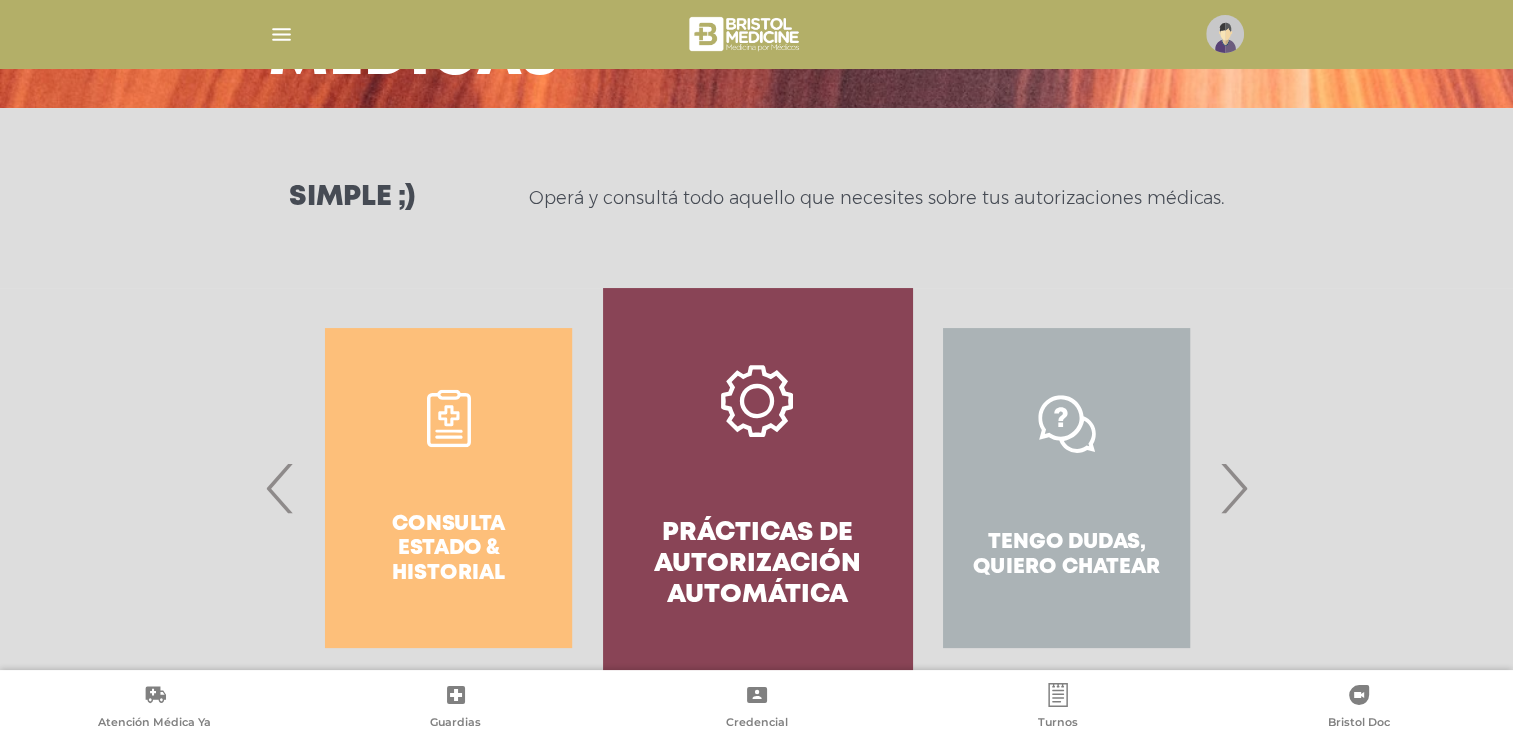 click on "Consulta estado & historial" at bounding box center (448, 488) 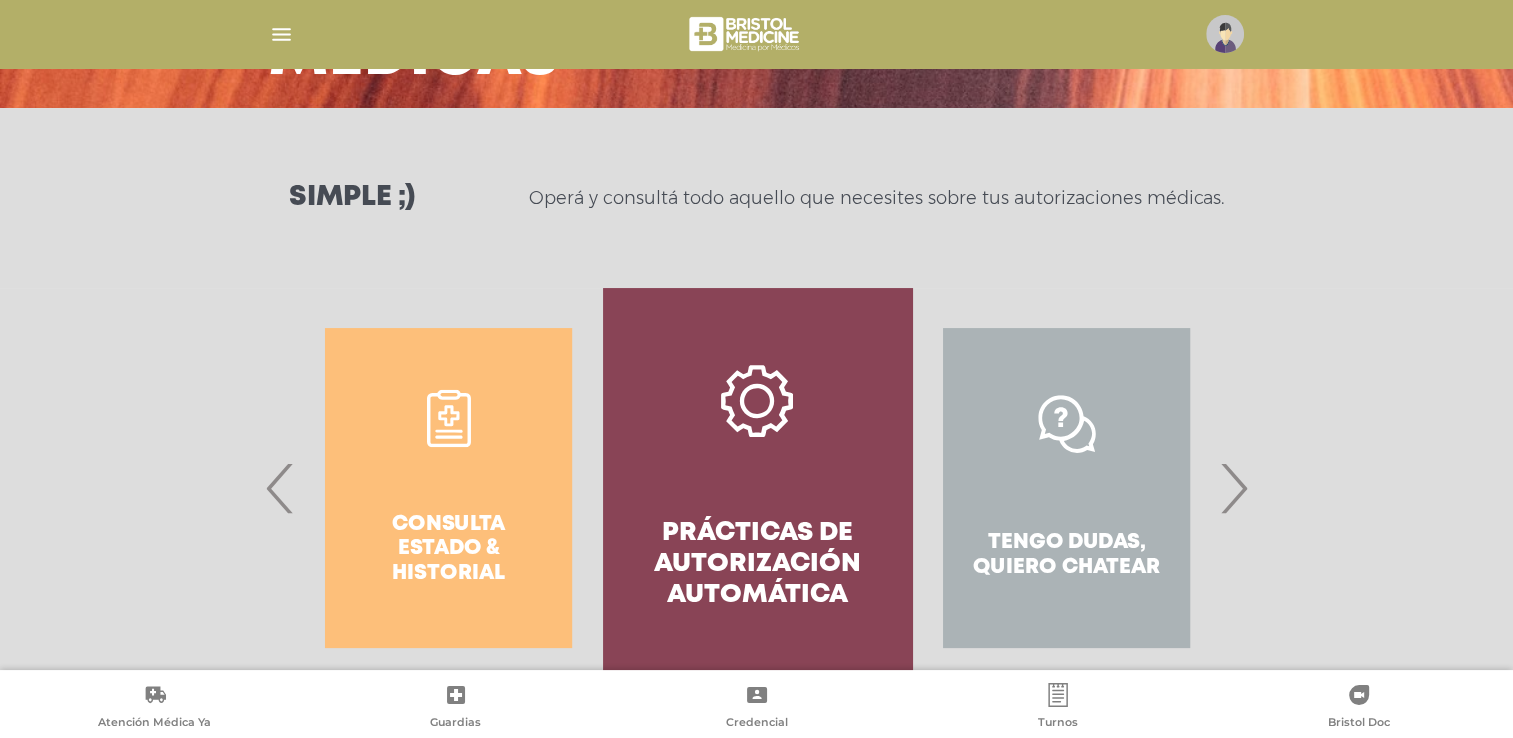 click on "Consulta estado & historial" at bounding box center [448, 488] 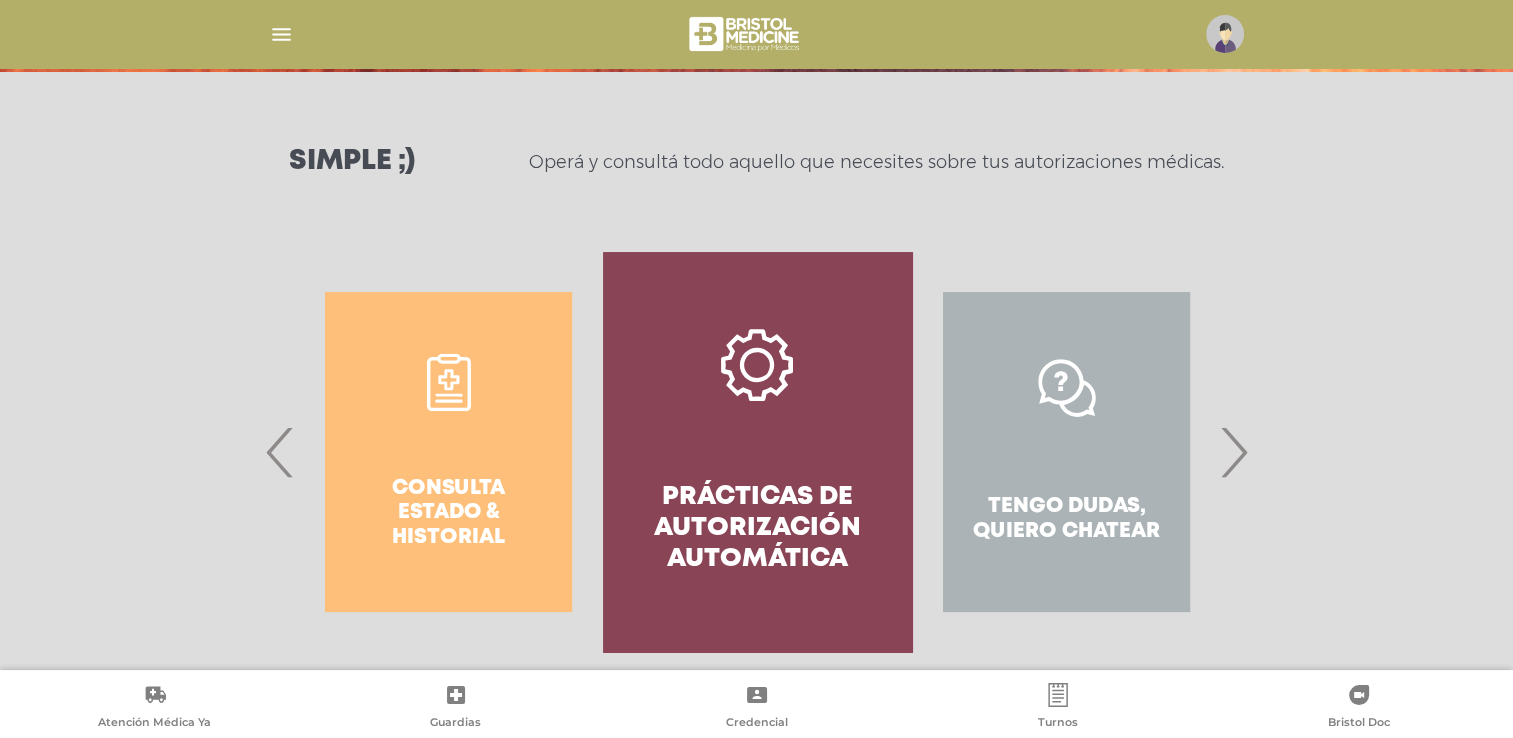 scroll, scrollTop: 265, scrollLeft: 0, axis: vertical 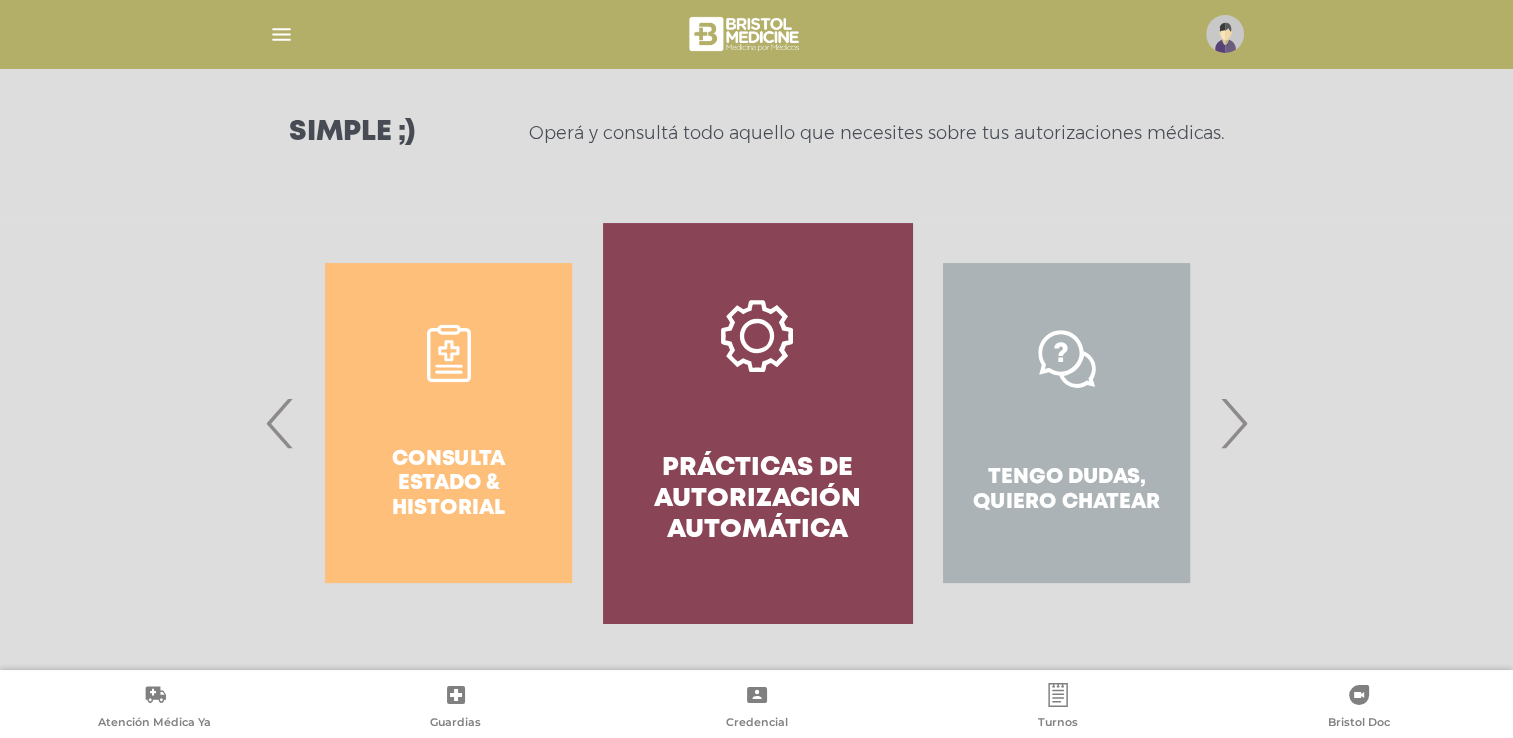 click on "Consulta estado & historial" at bounding box center [448, 423] 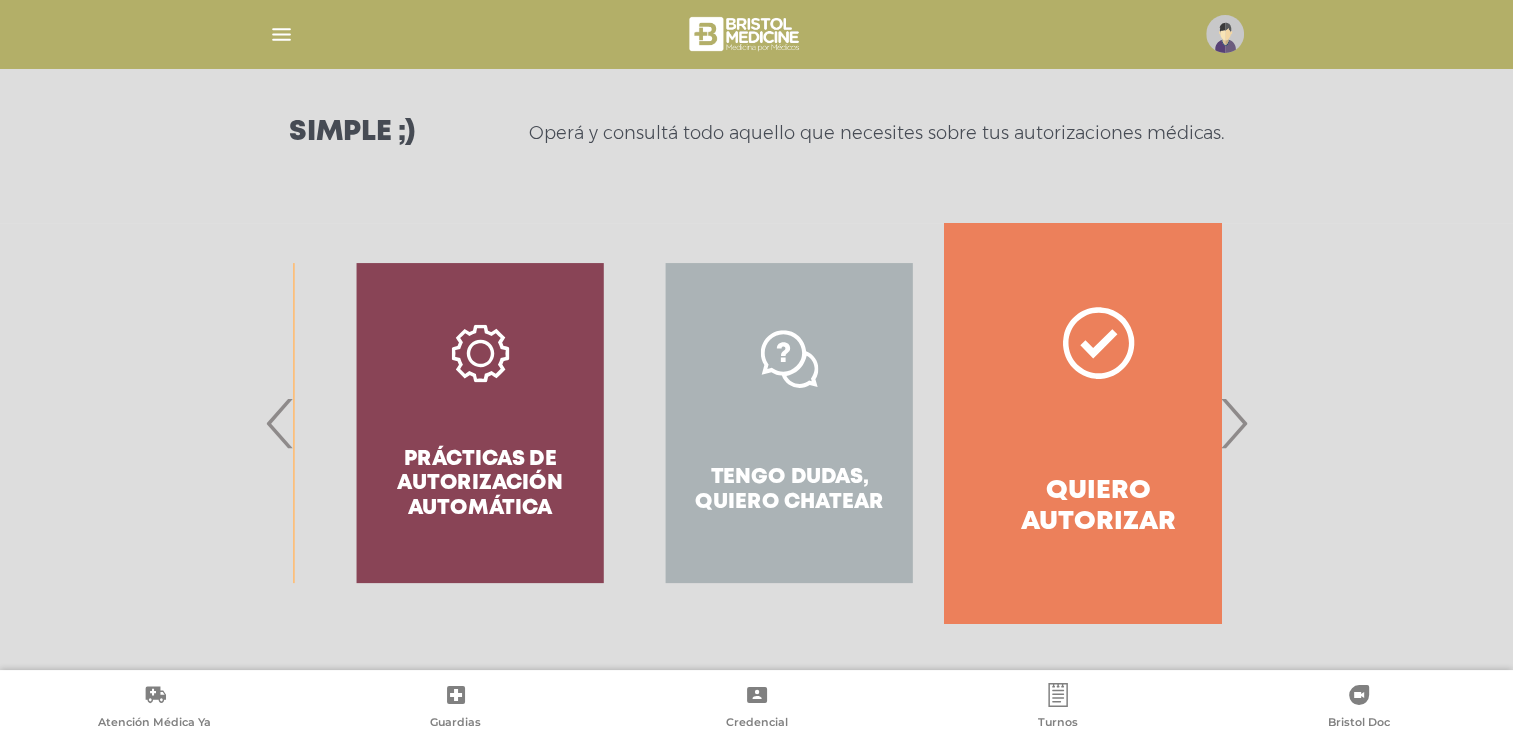 click 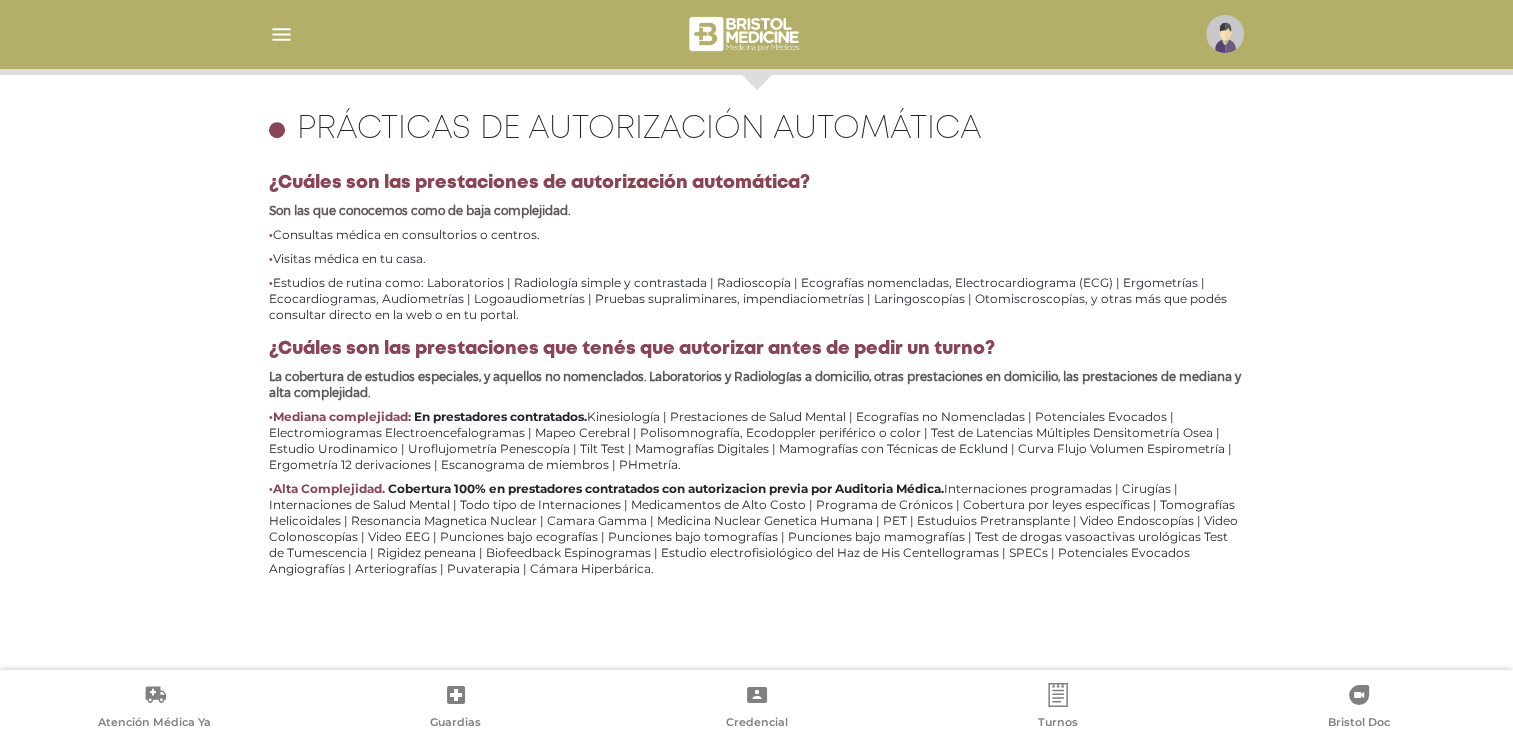scroll, scrollTop: 868, scrollLeft: 0, axis: vertical 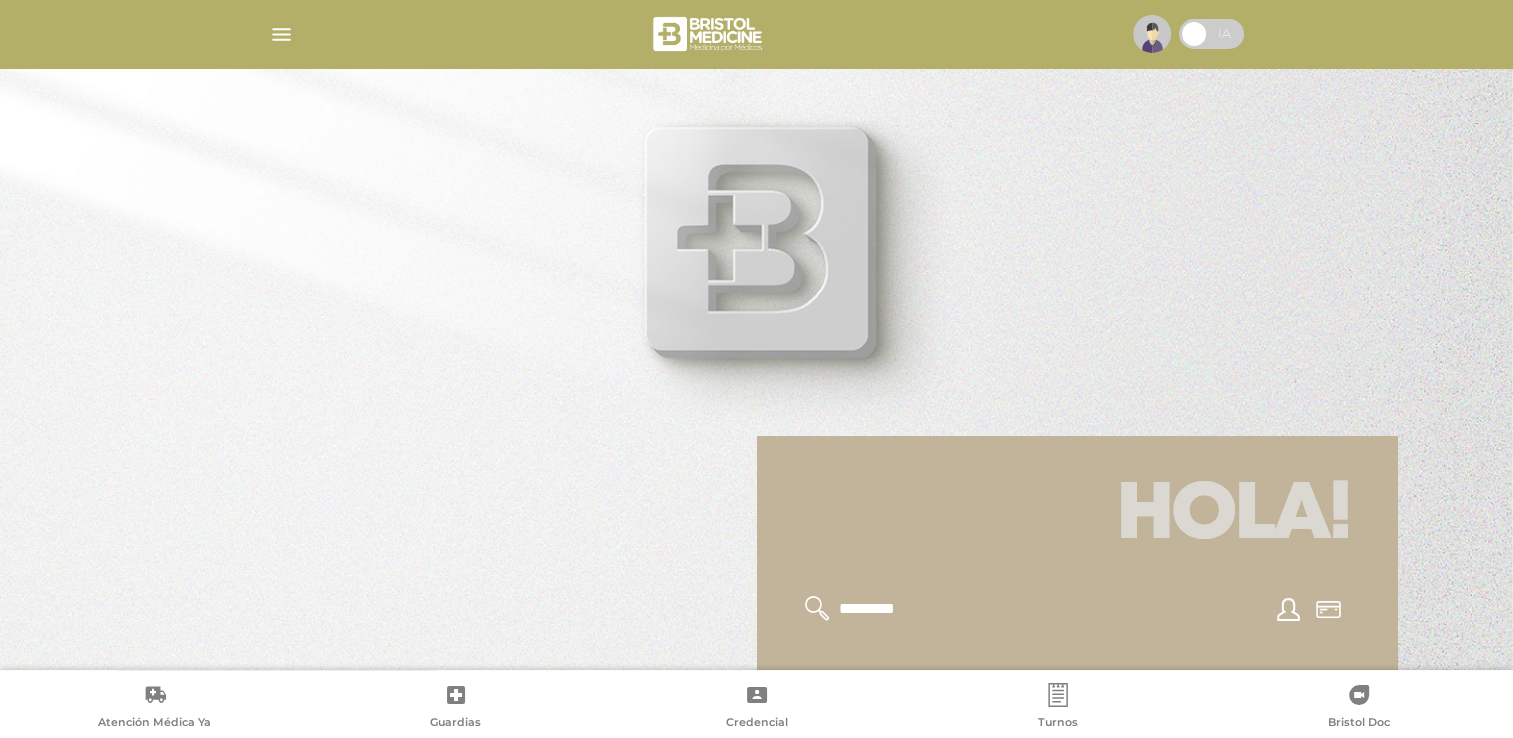 click at bounding box center (281, 34) 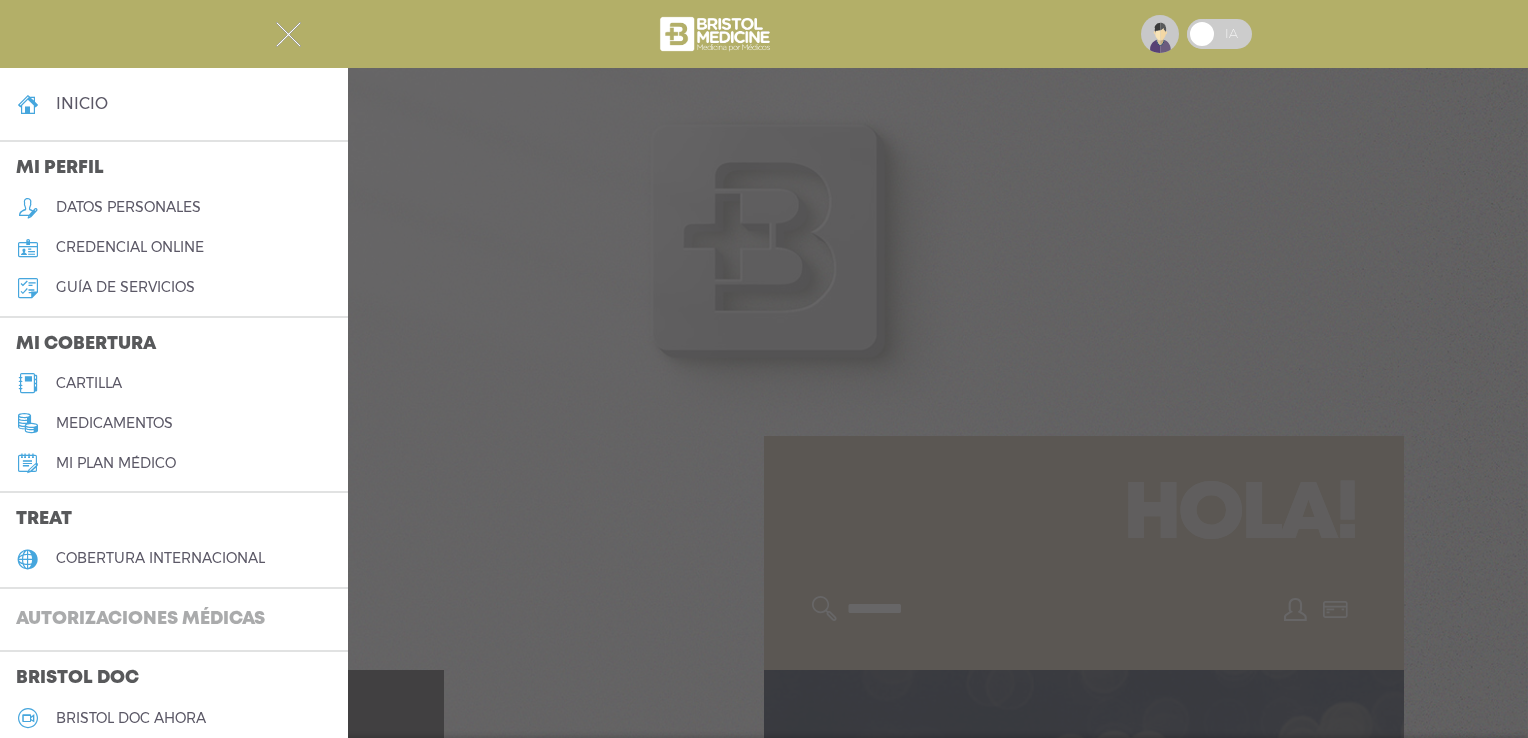 click on "Autorizaciones médicas" at bounding box center [140, 620] 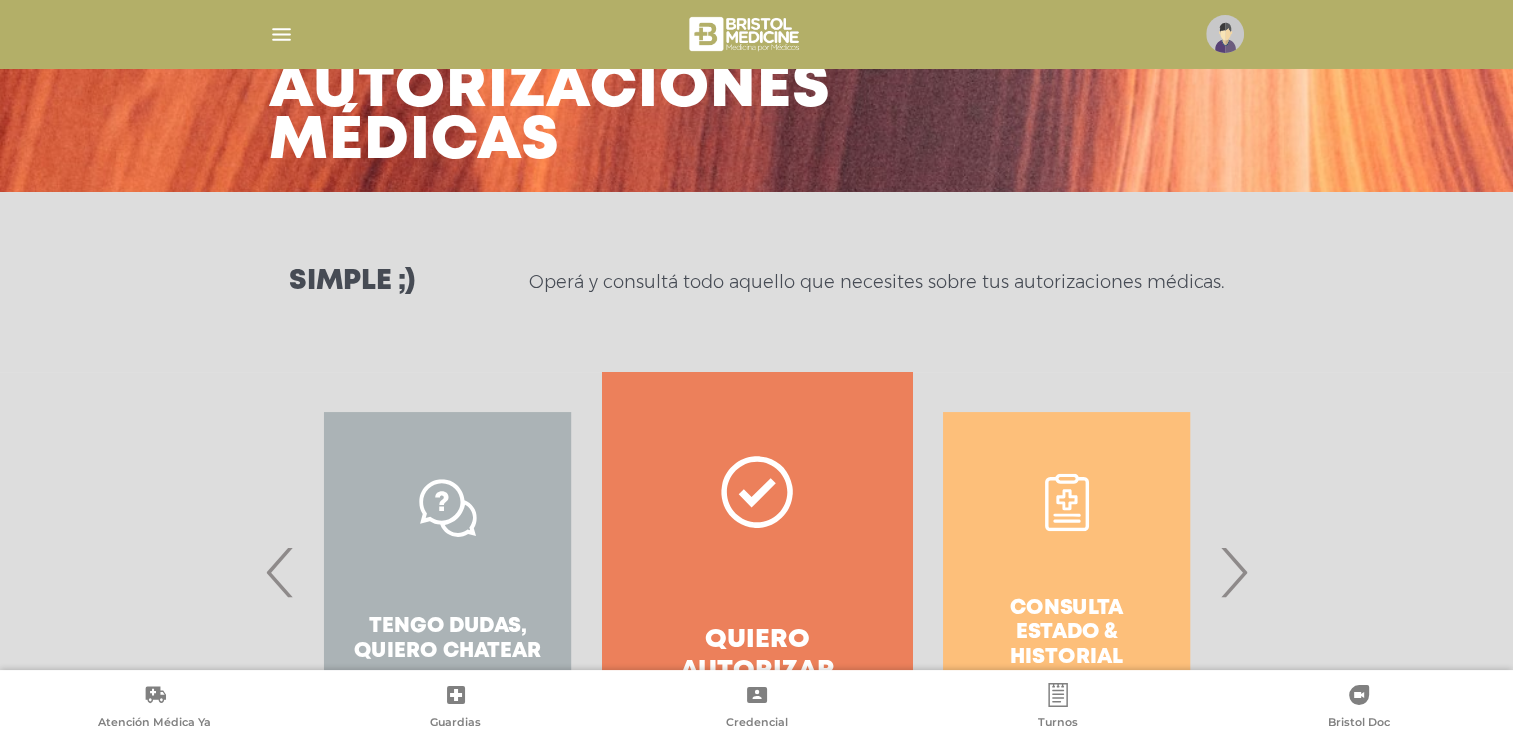 scroll, scrollTop: 200, scrollLeft: 0, axis: vertical 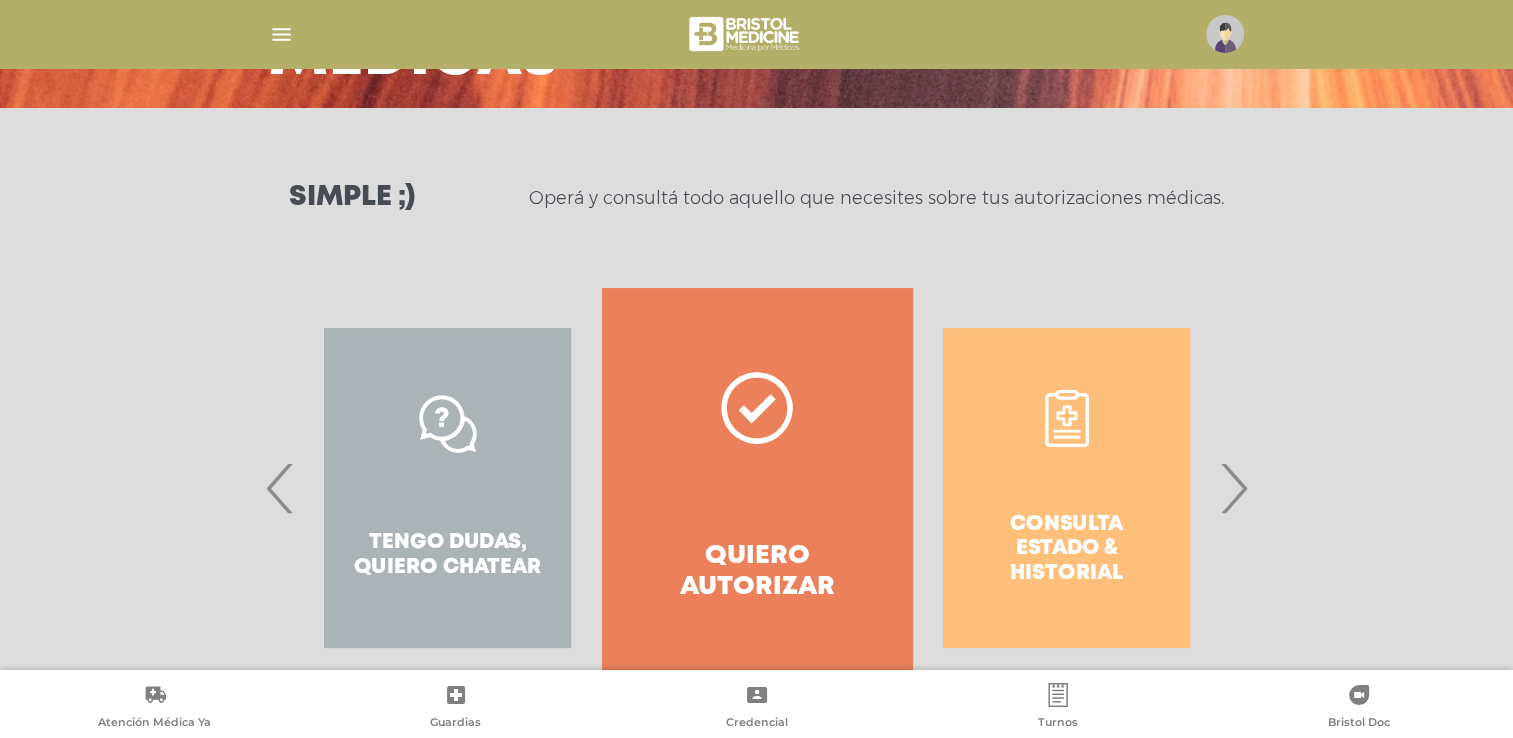 click on "Consulta estado & historial" at bounding box center [1066, 488] 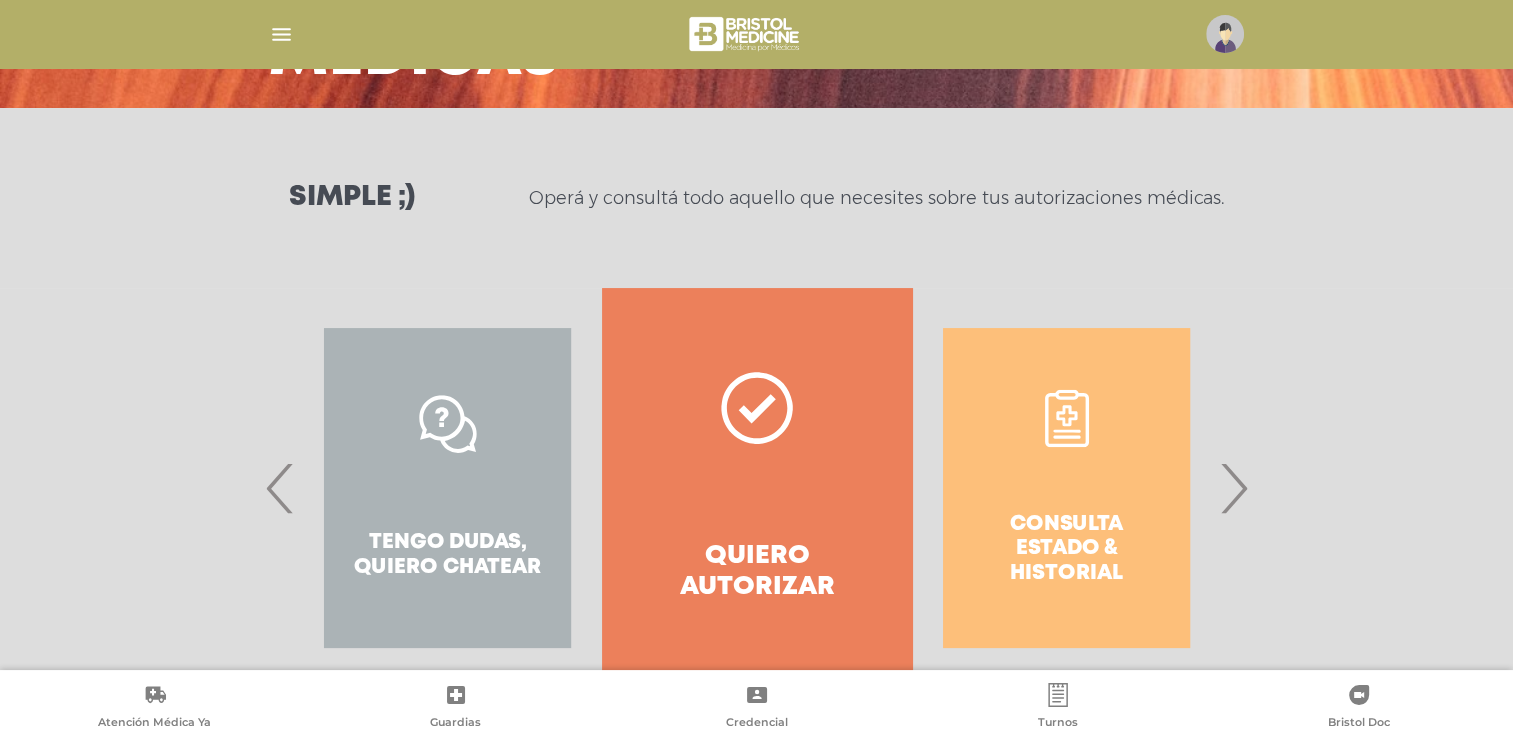 scroll, scrollTop: 265, scrollLeft: 0, axis: vertical 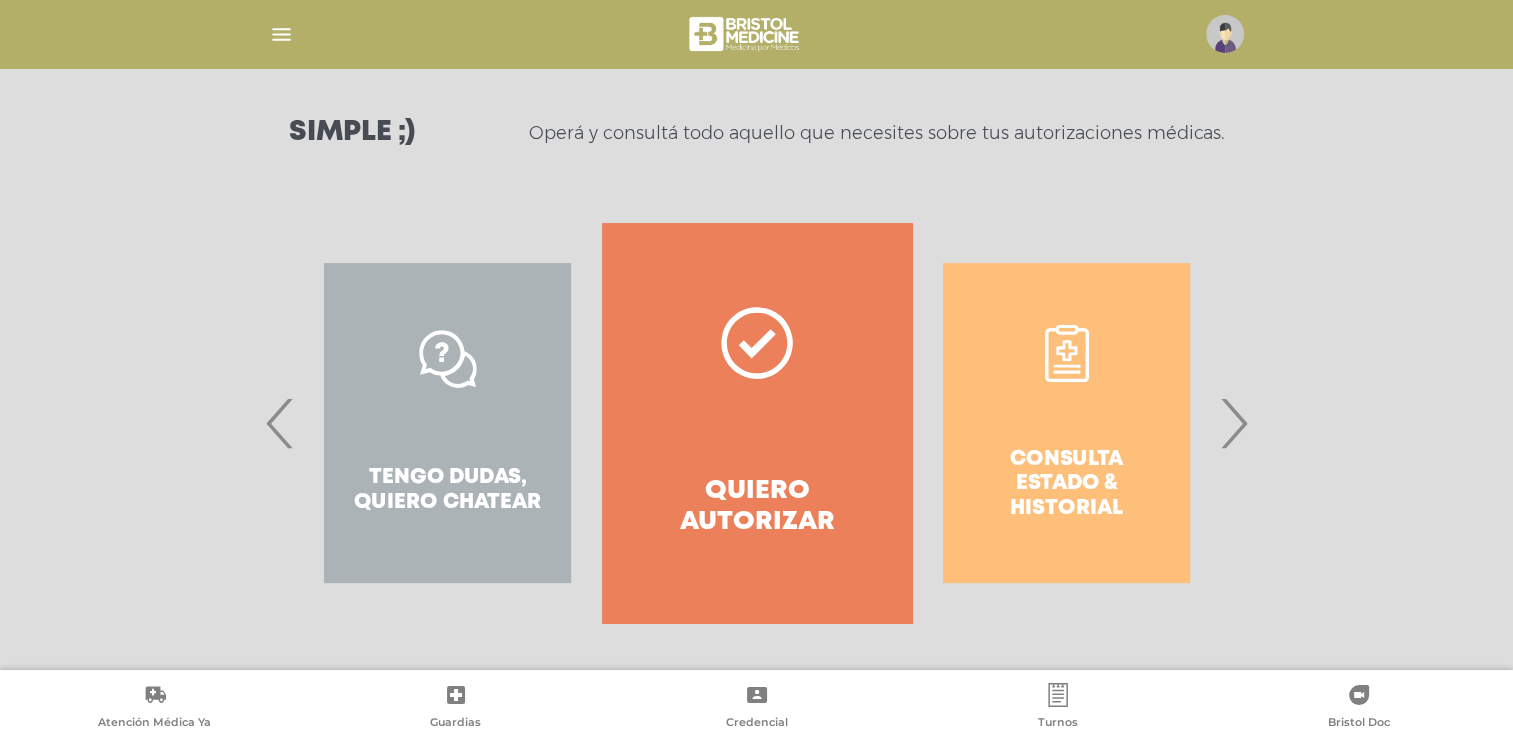 click on "Consulta estado & historial" at bounding box center [1066, 423] 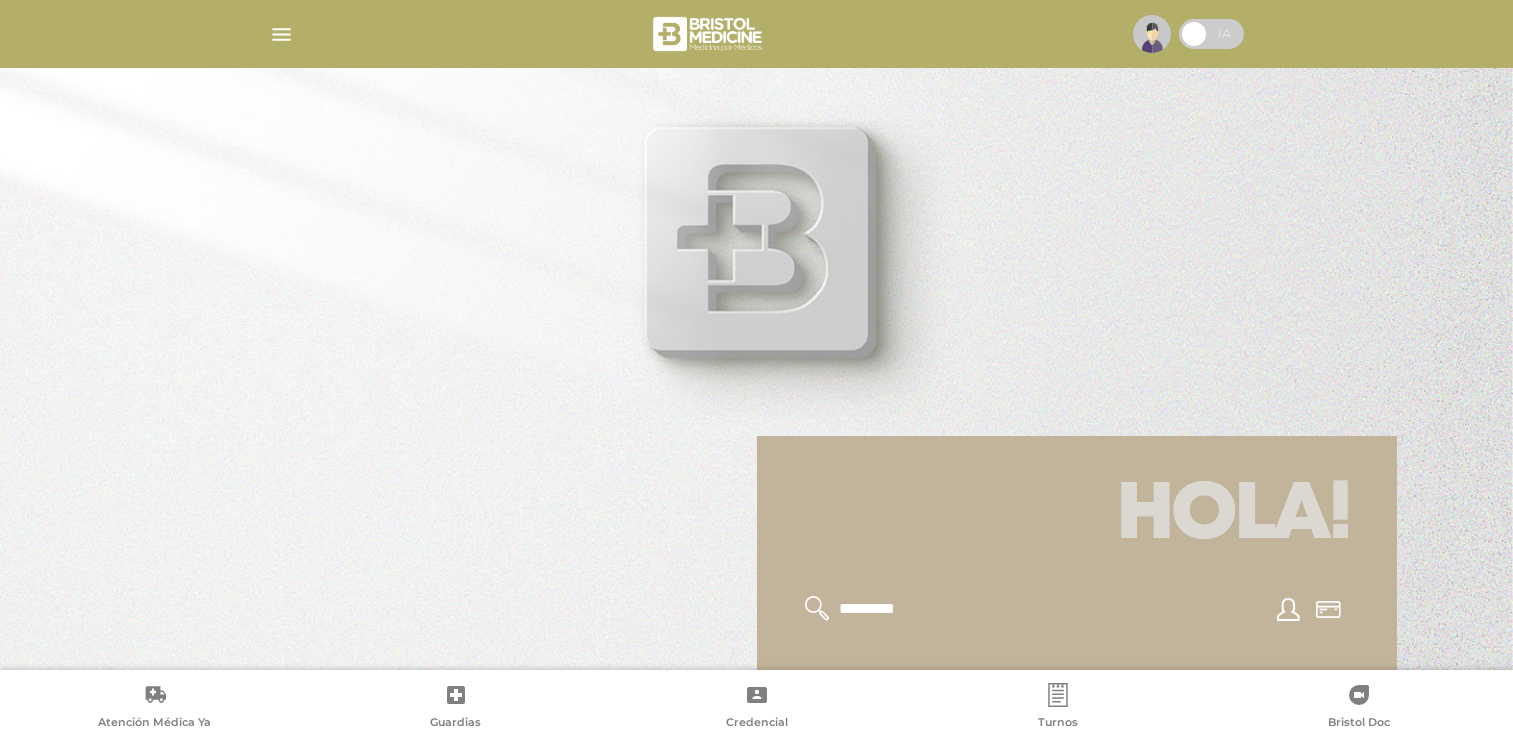 scroll, scrollTop: 0, scrollLeft: 0, axis: both 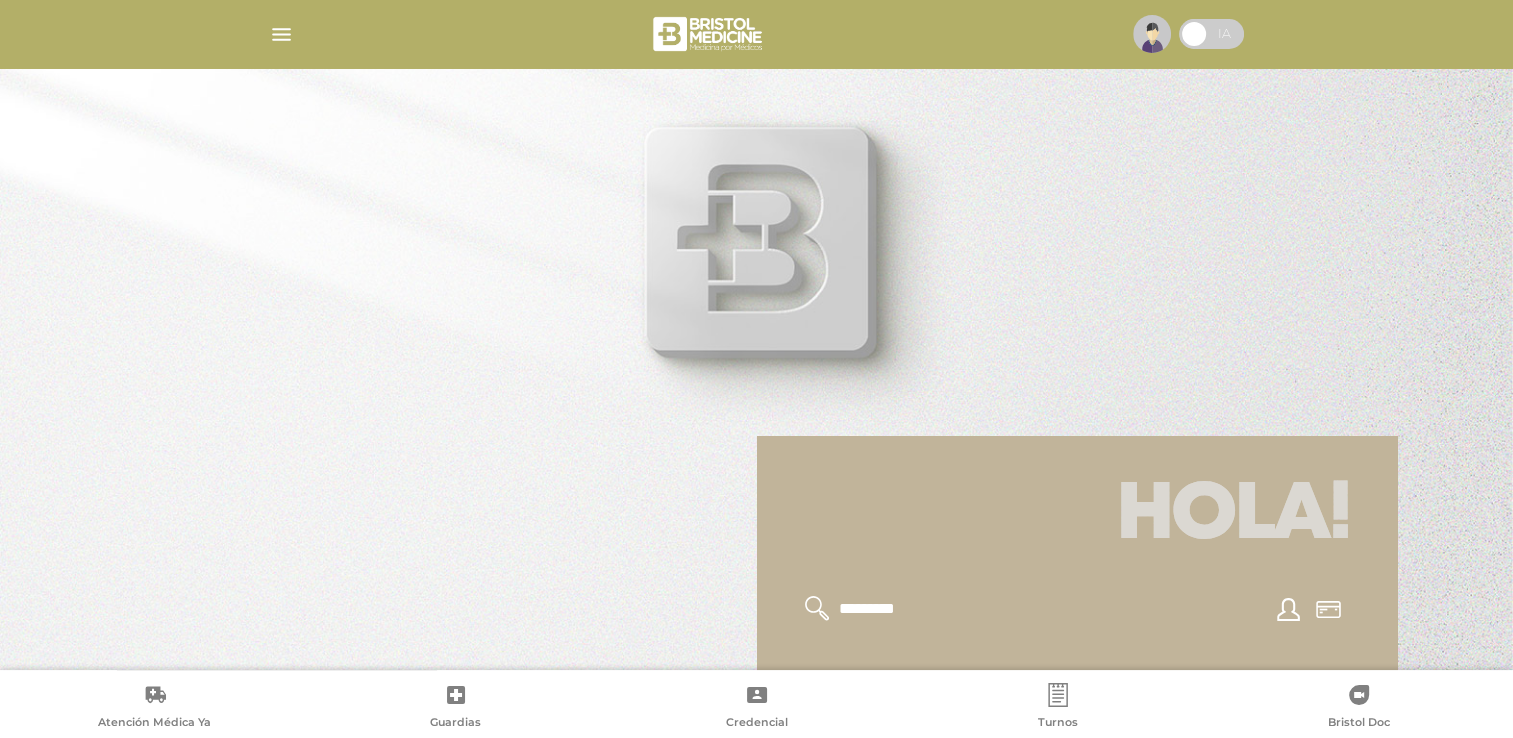 click at bounding box center [281, 34] 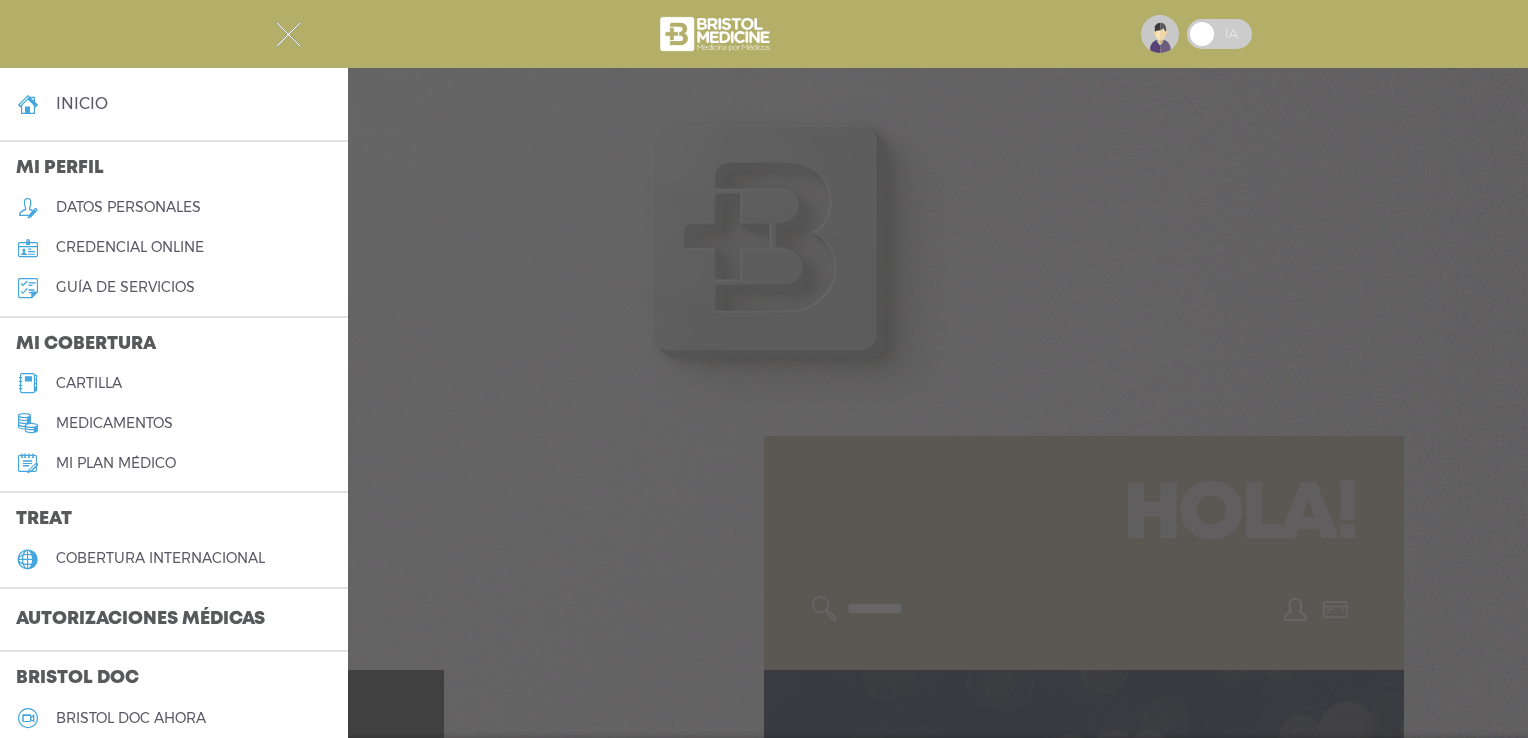 click on "Autorizaciones médicas" at bounding box center (140, 620) 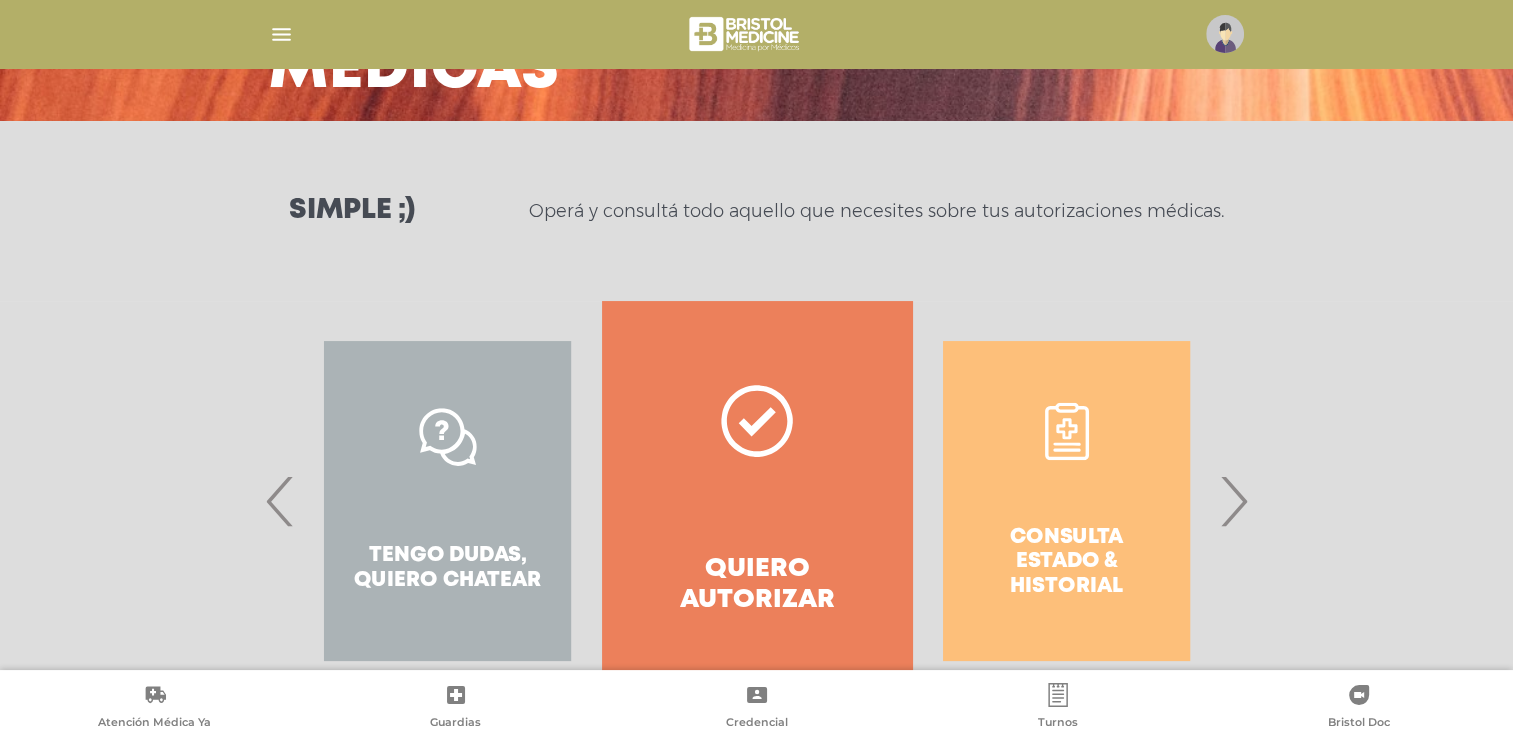 scroll, scrollTop: 200, scrollLeft: 0, axis: vertical 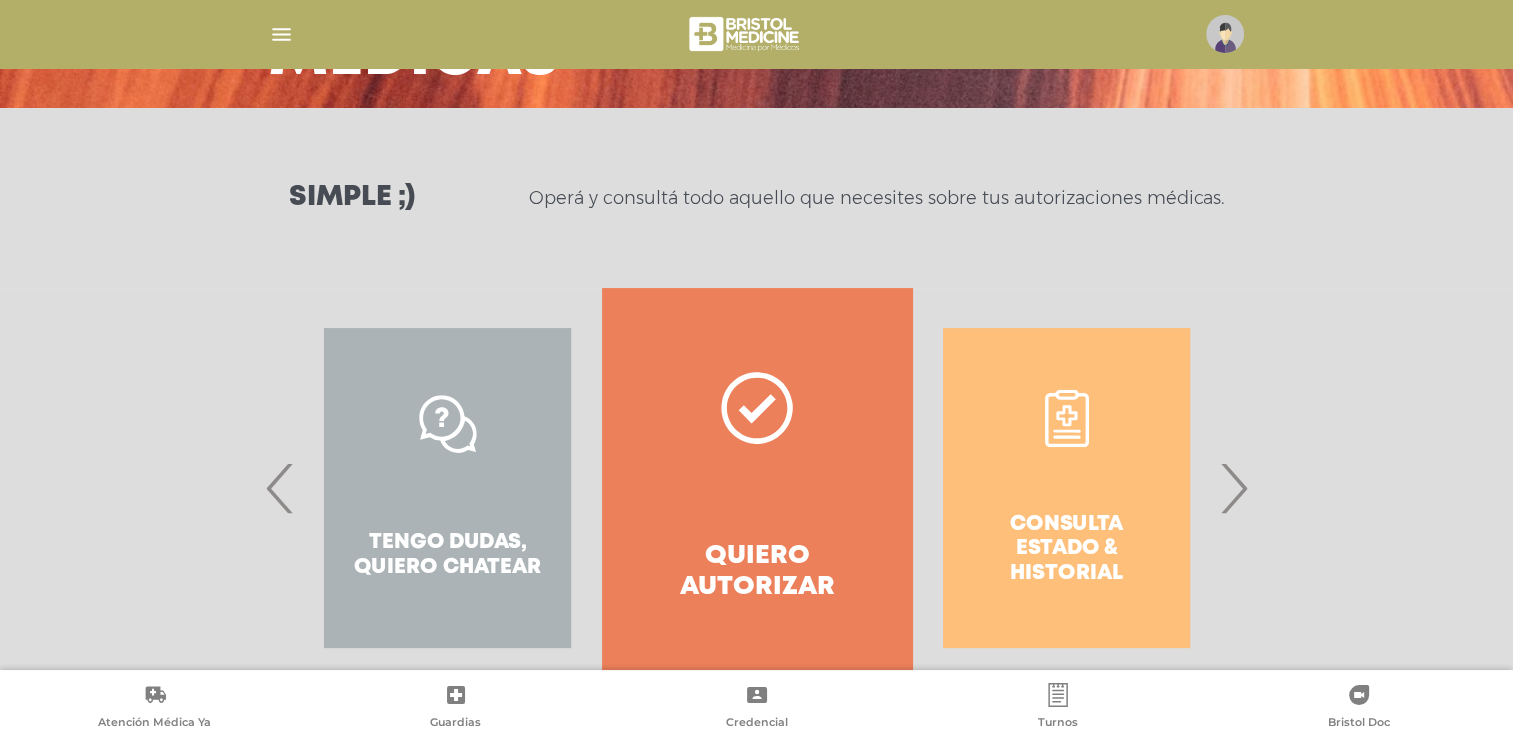click on "Consulta estado & historial" at bounding box center [1066, 488] 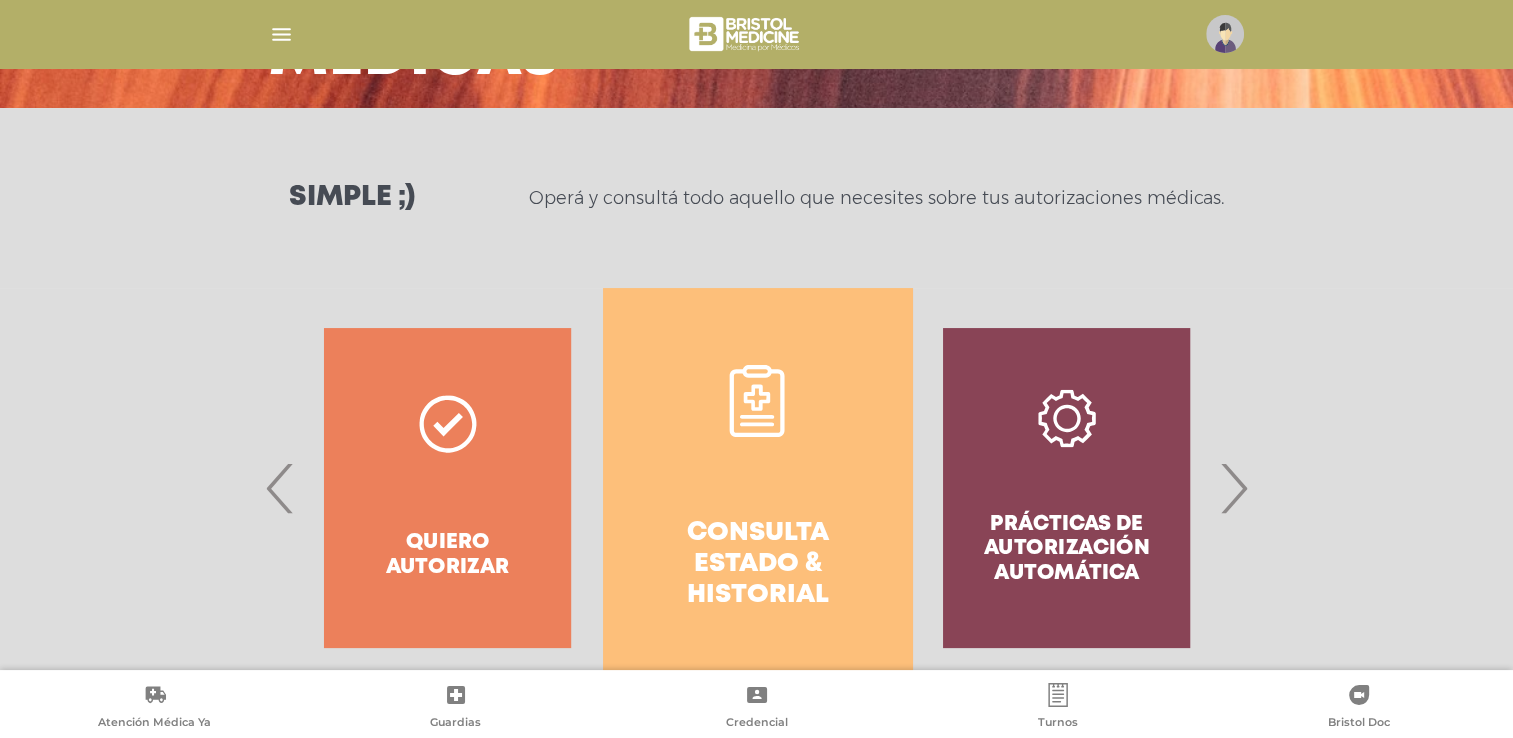 click 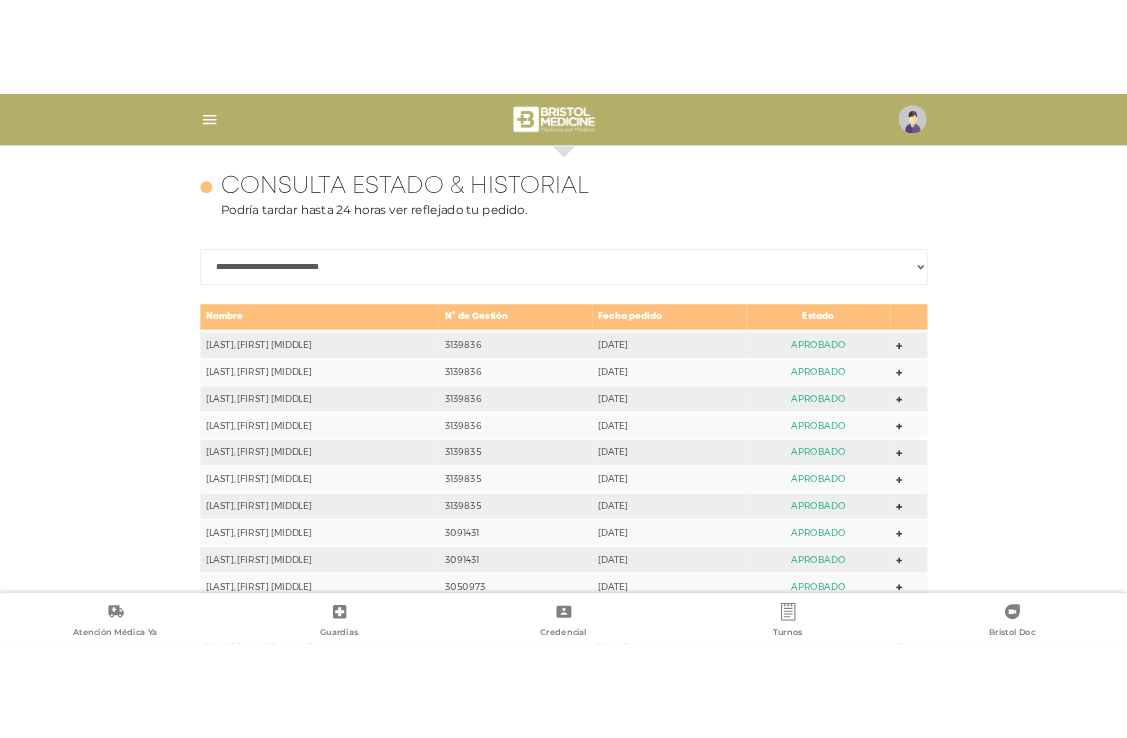 scroll, scrollTop: 888, scrollLeft: 0, axis: vertical 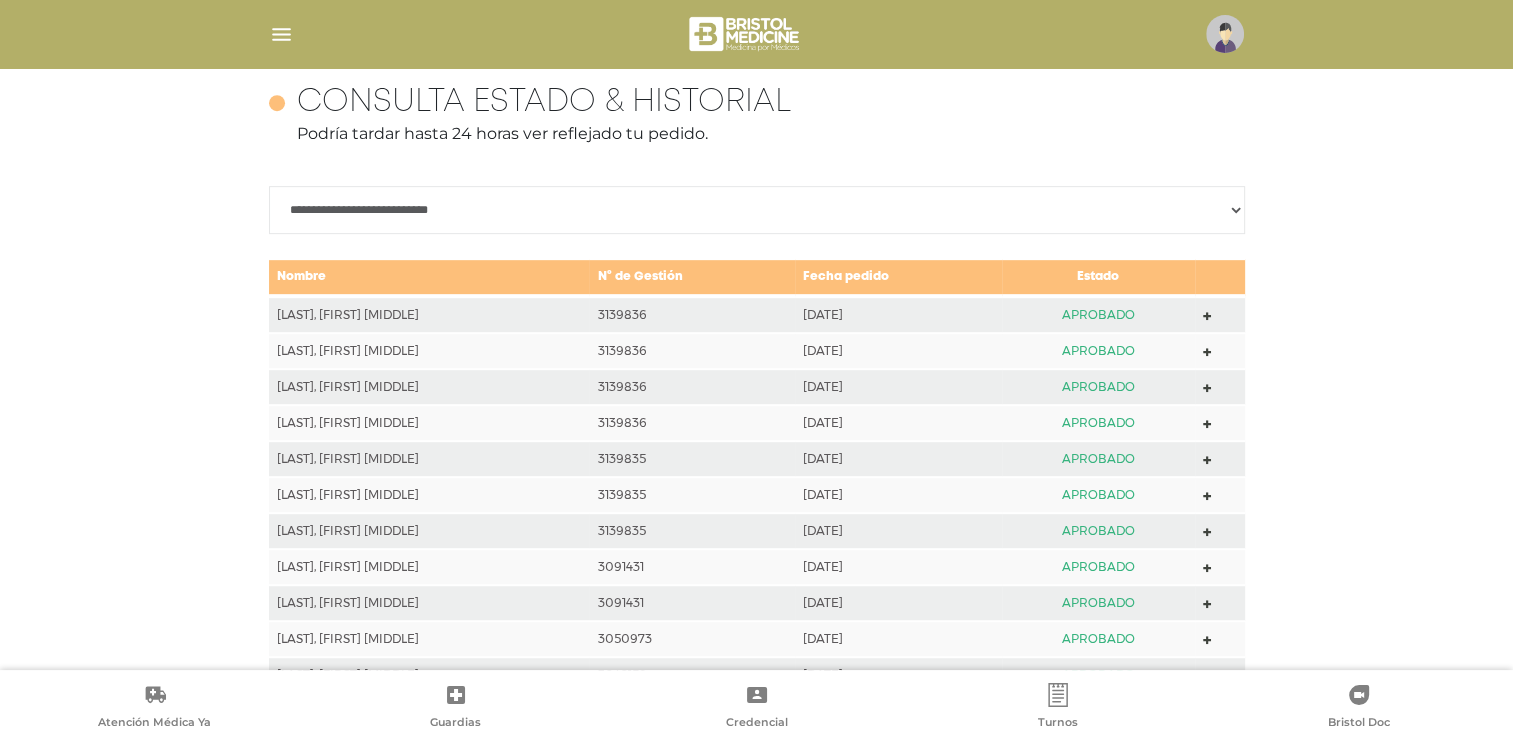 click 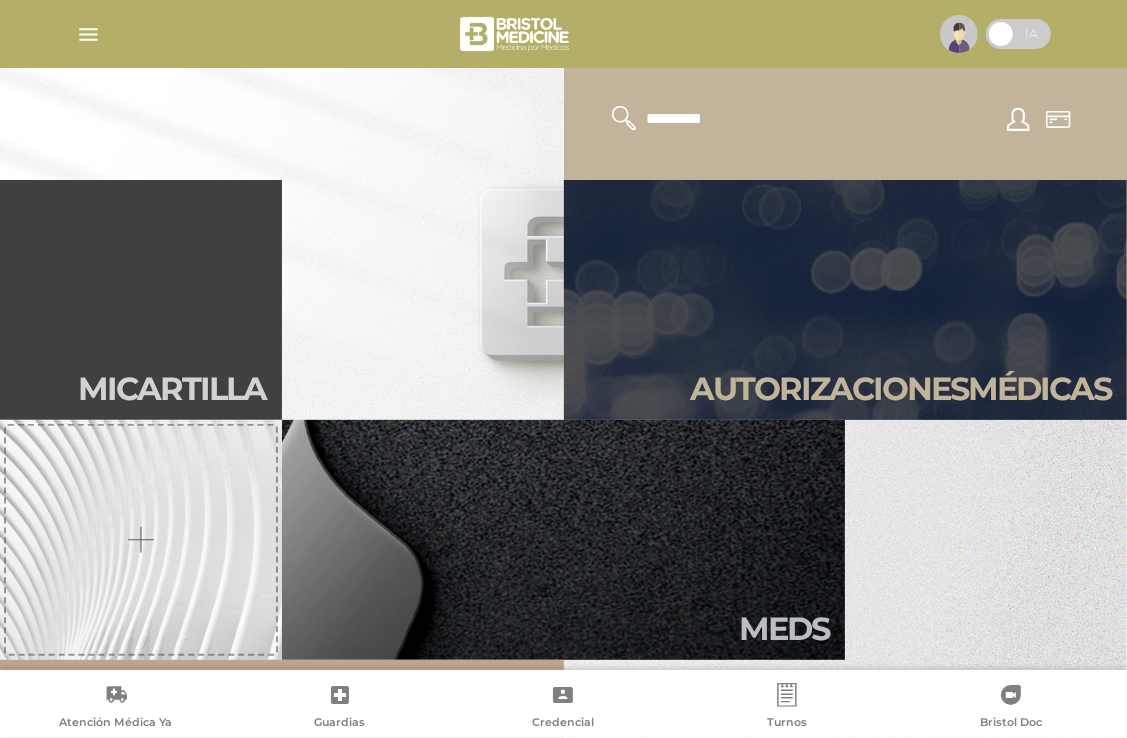 scroll, scrollTop: 500, scrollLeft: 0, axis: vertical 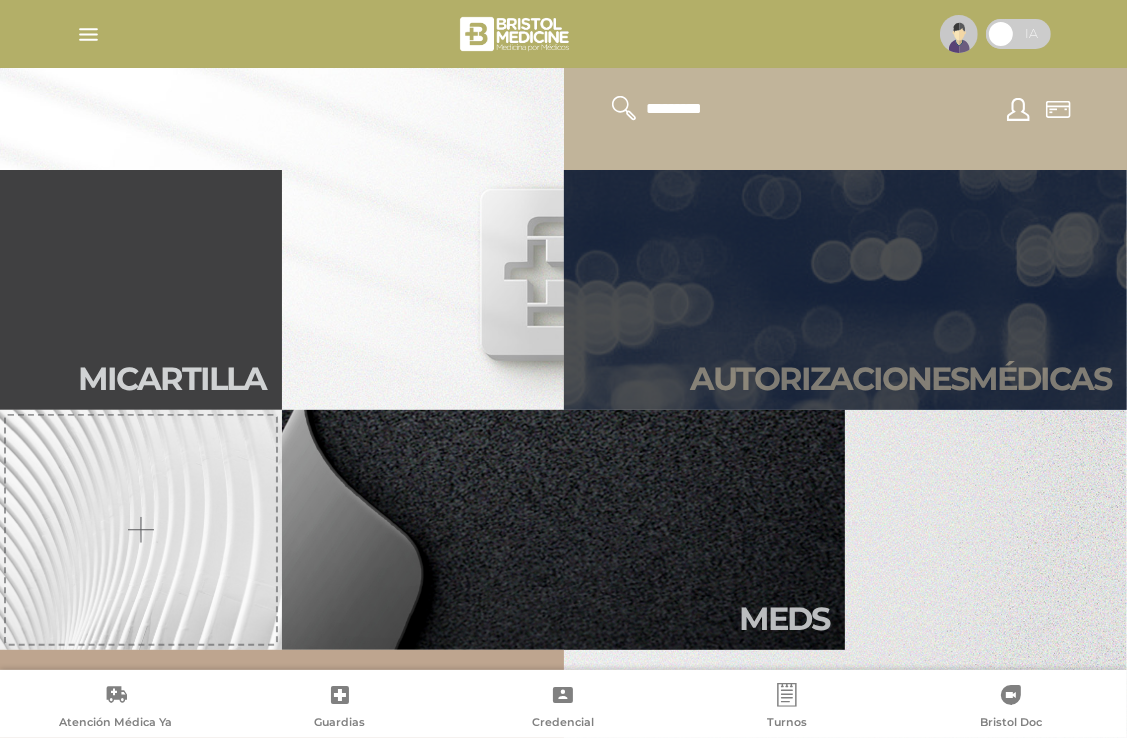 click on "Autori zaciones  médicas" at bounding box center [846, 290] 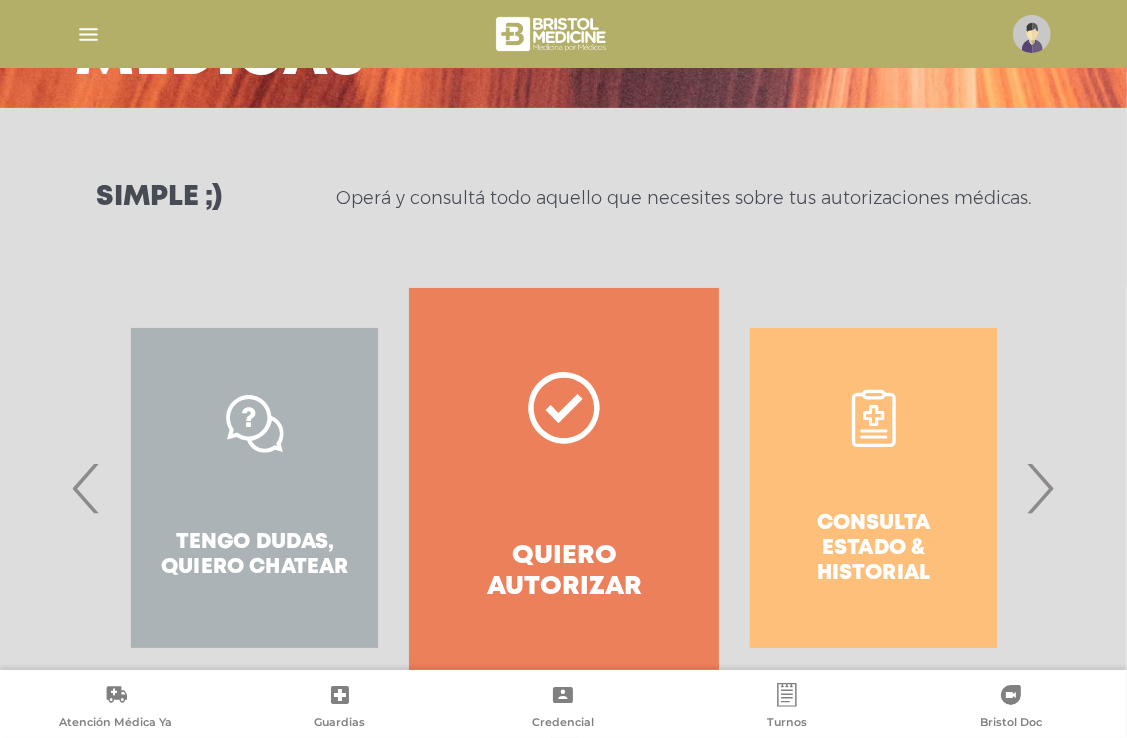 scroll, scrollTop: 265, scrollLeft: 0, axis: vertical 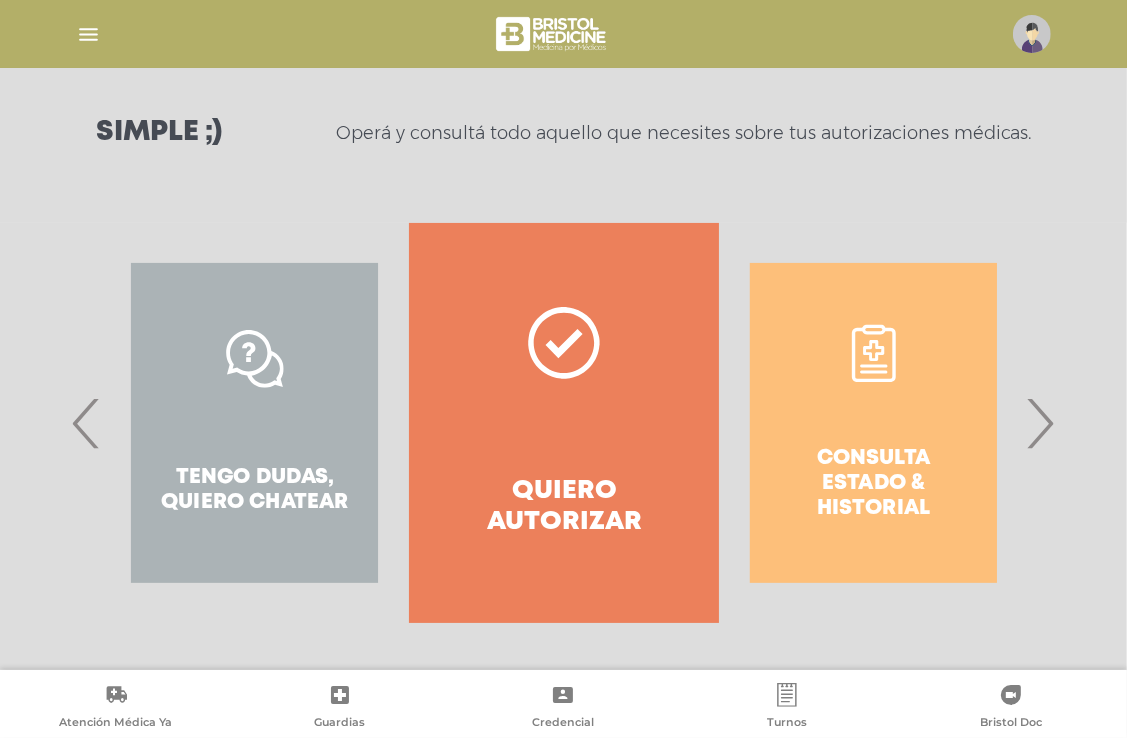 click on "›" at bounding box center [1040, 423] 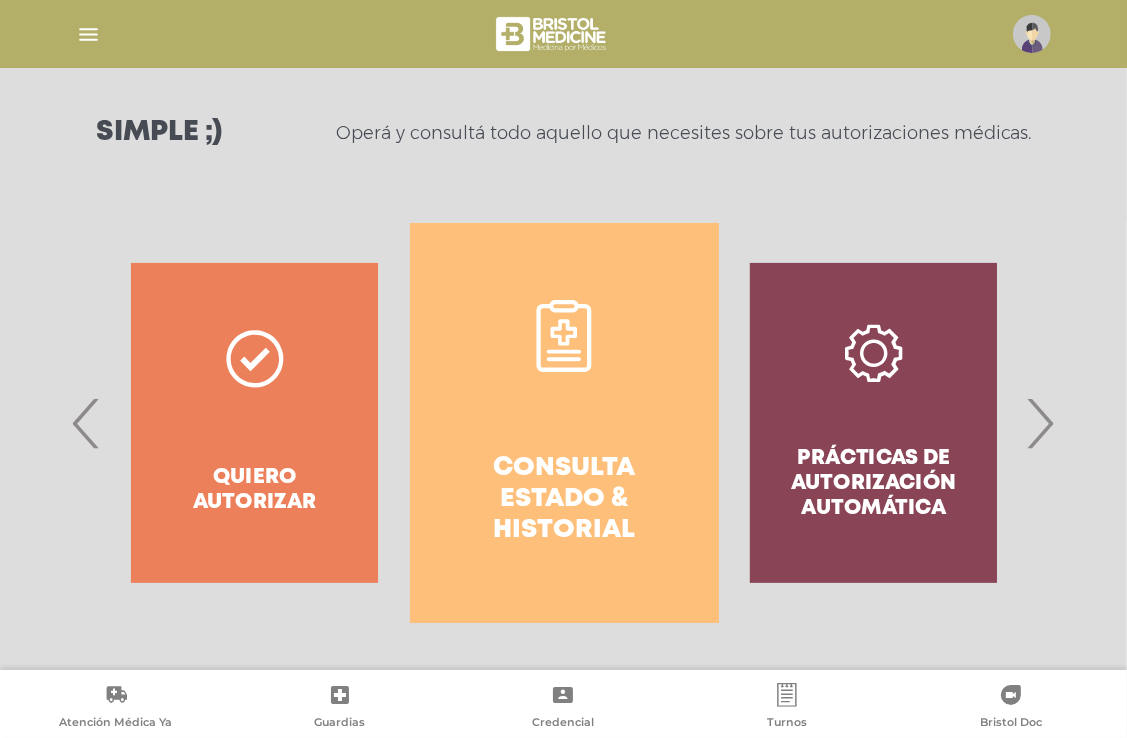 click on "Consulta estado & historial" at bounding box center (564, 500) 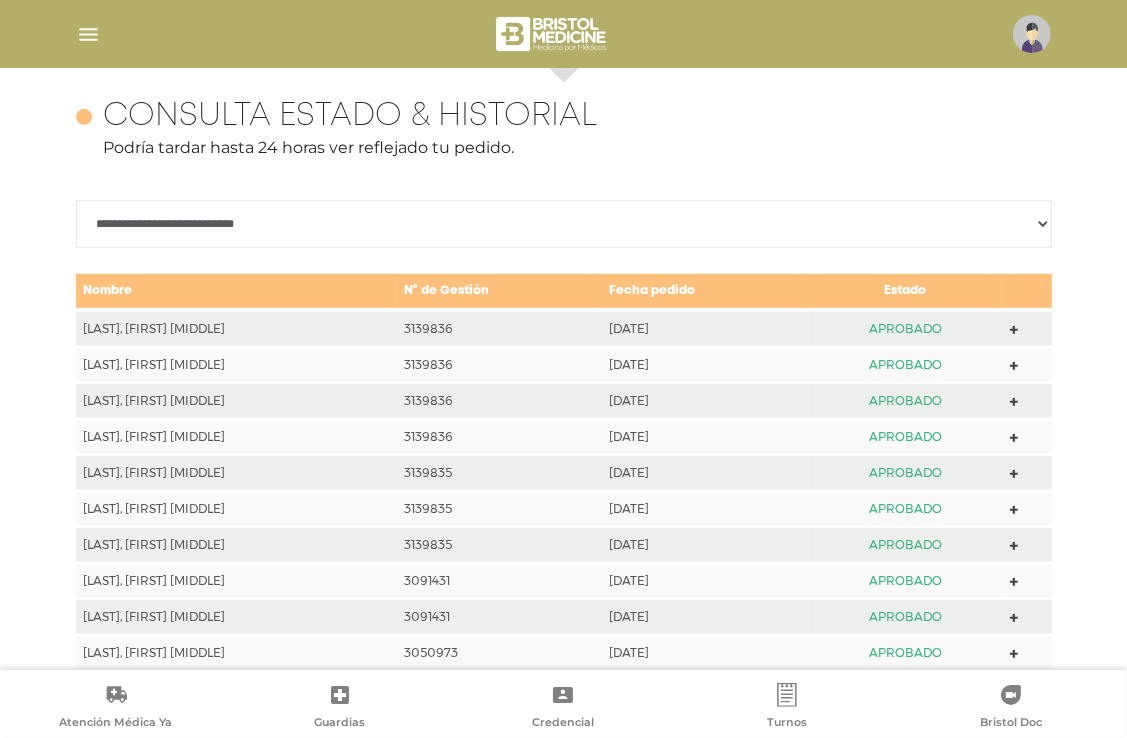 scroll, scrollTop: 888, scrollLeft: 0, axis: vertical 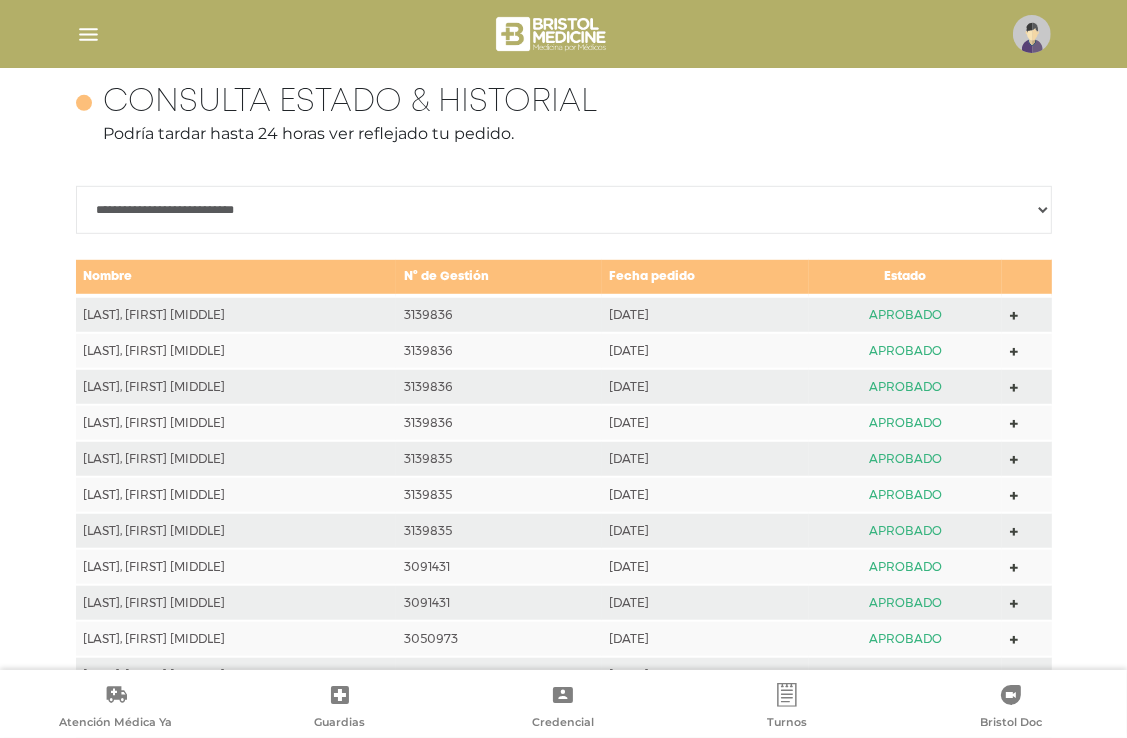 click 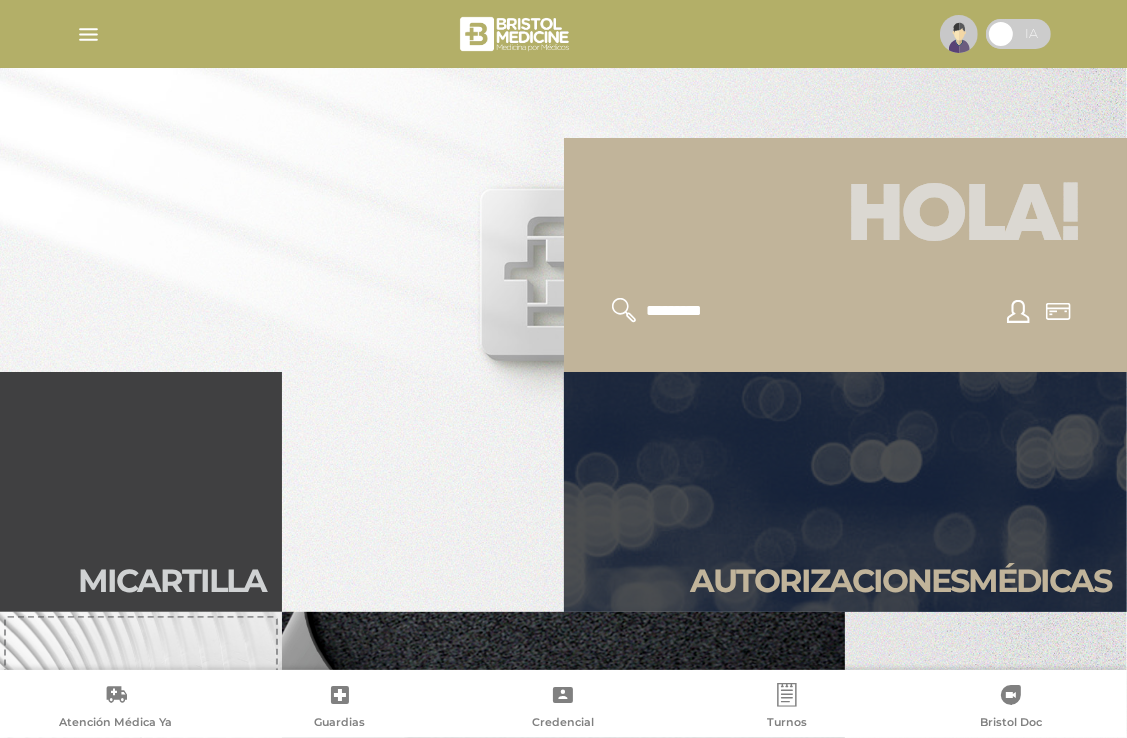 scroll, scrollTop: 400, scrollLeft: 0, axis: vertical 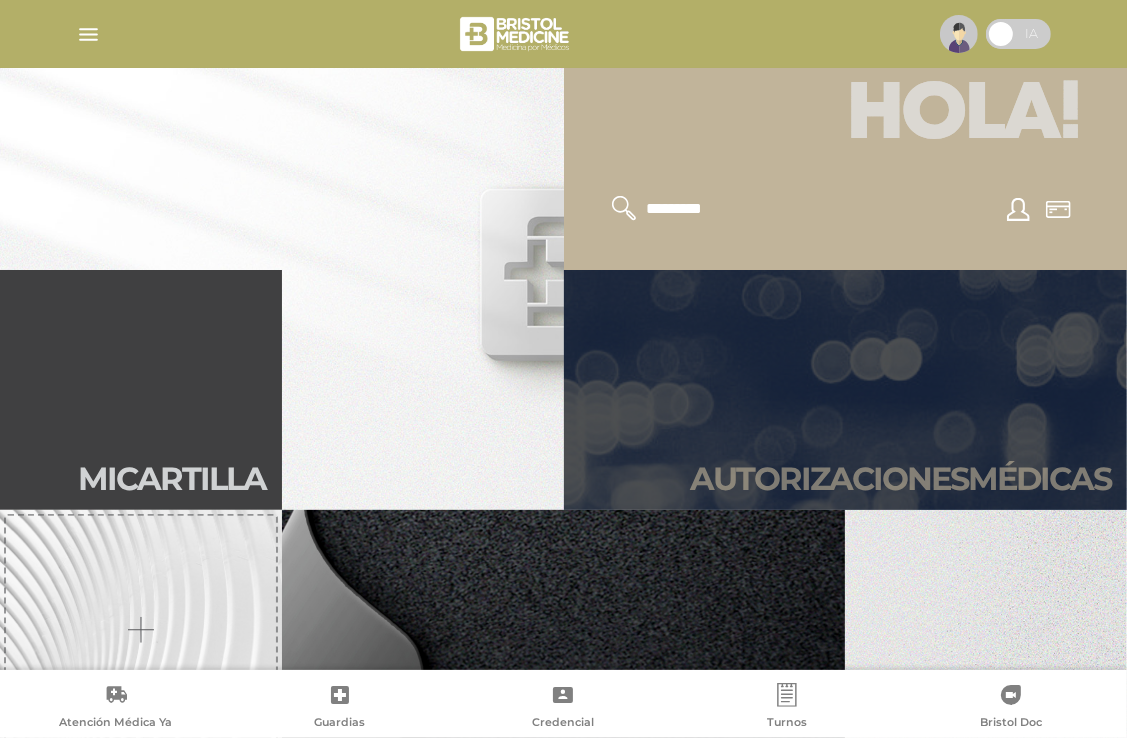 click on "Autori zaciones  médicas" at bounding box center (900, 479) 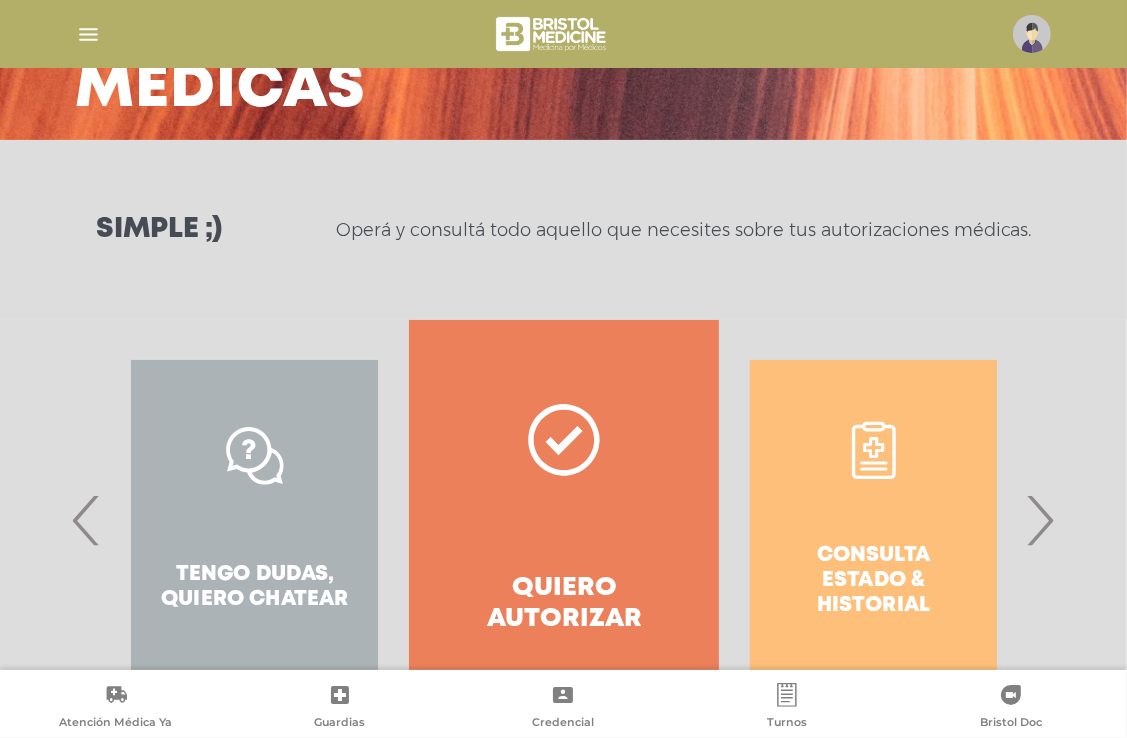 scroll, scrollTop: 200, scrollLeft: 0, axis: vertical 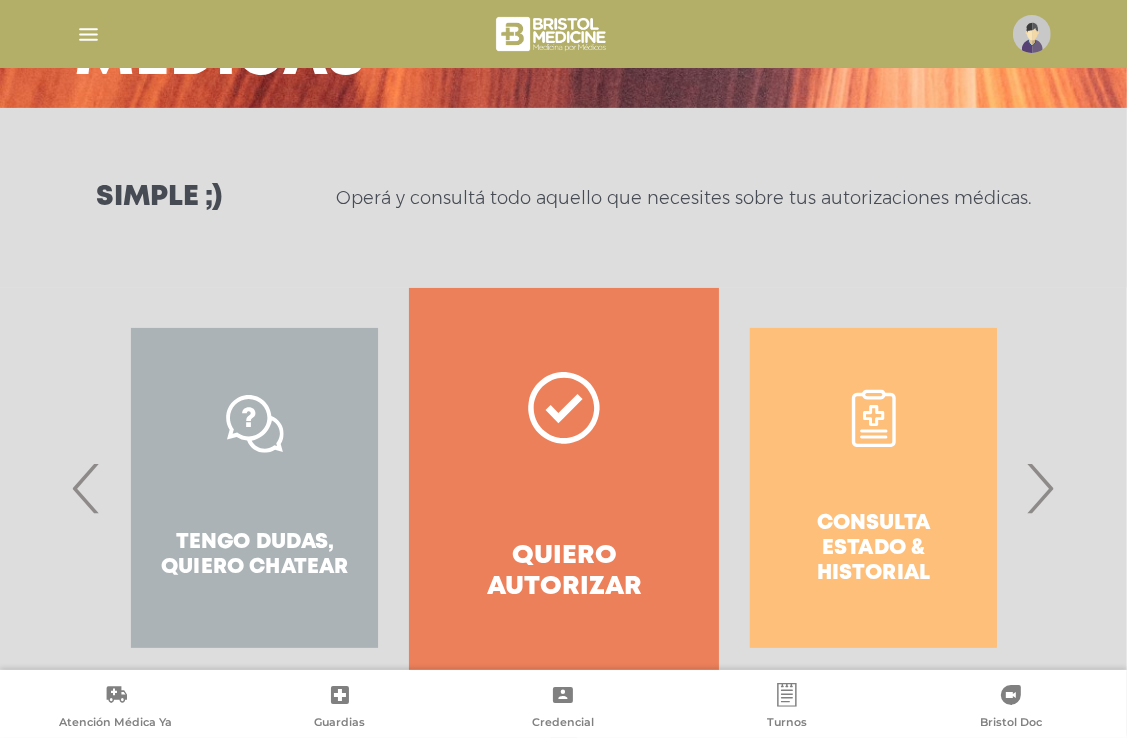 click on "›" at bounding box center [1040, 488] 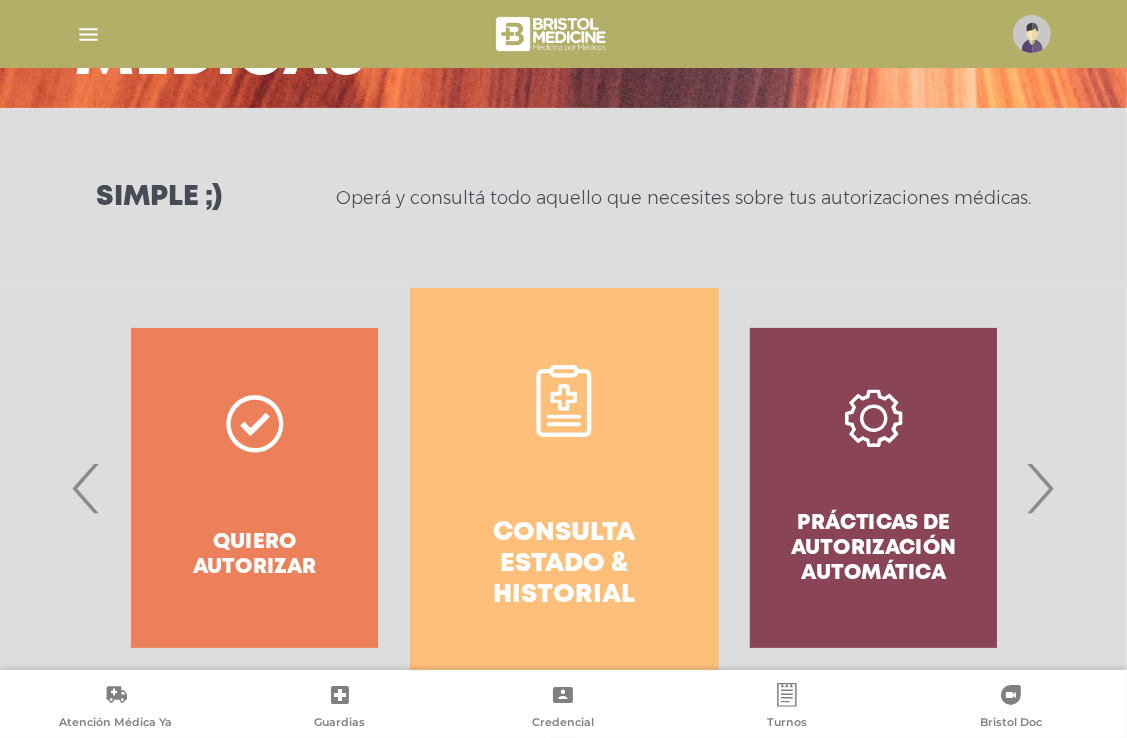click on "Consulta estado & historial" at bounding box center (564, 565) 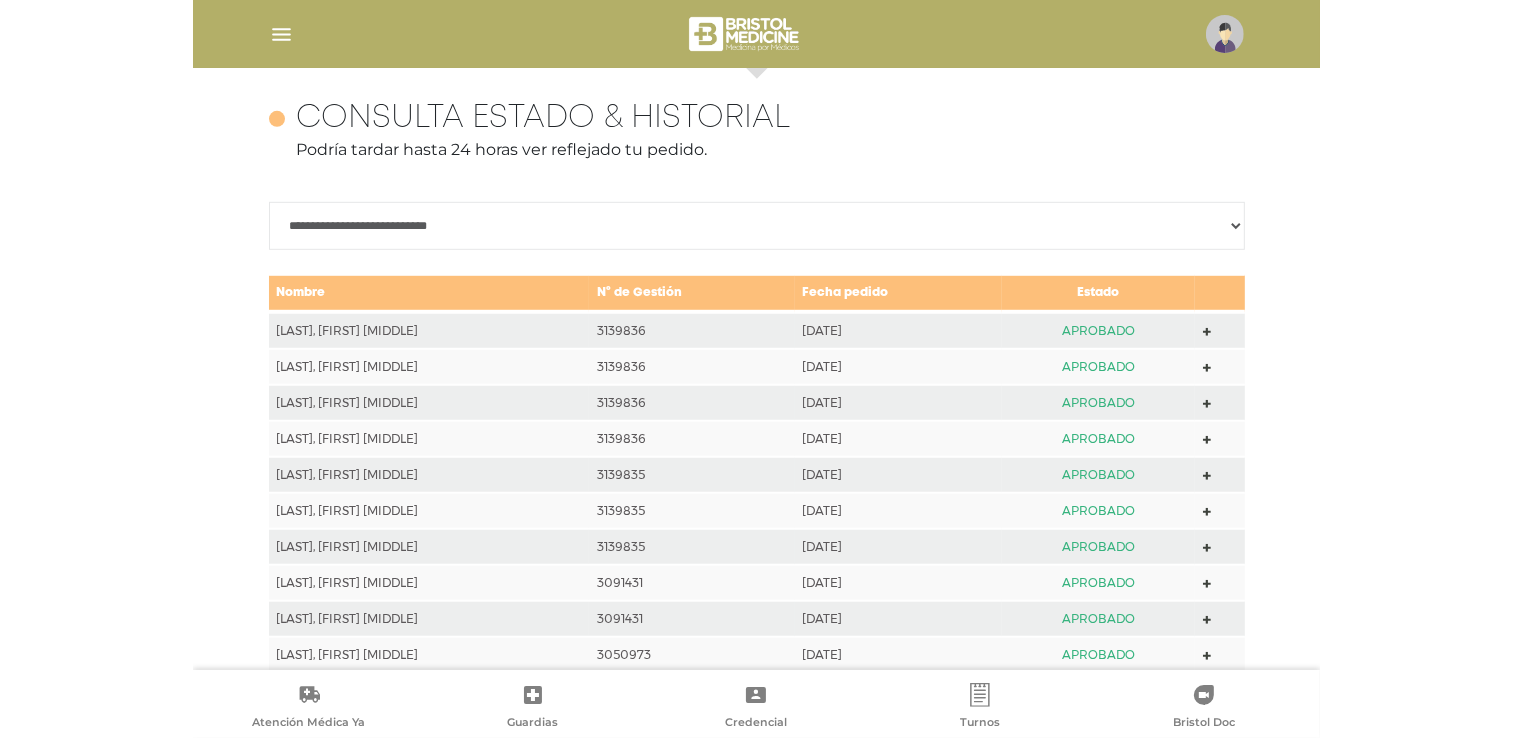 scroll, scrollTop: 888, scrollLeft: 0, axis: vertical 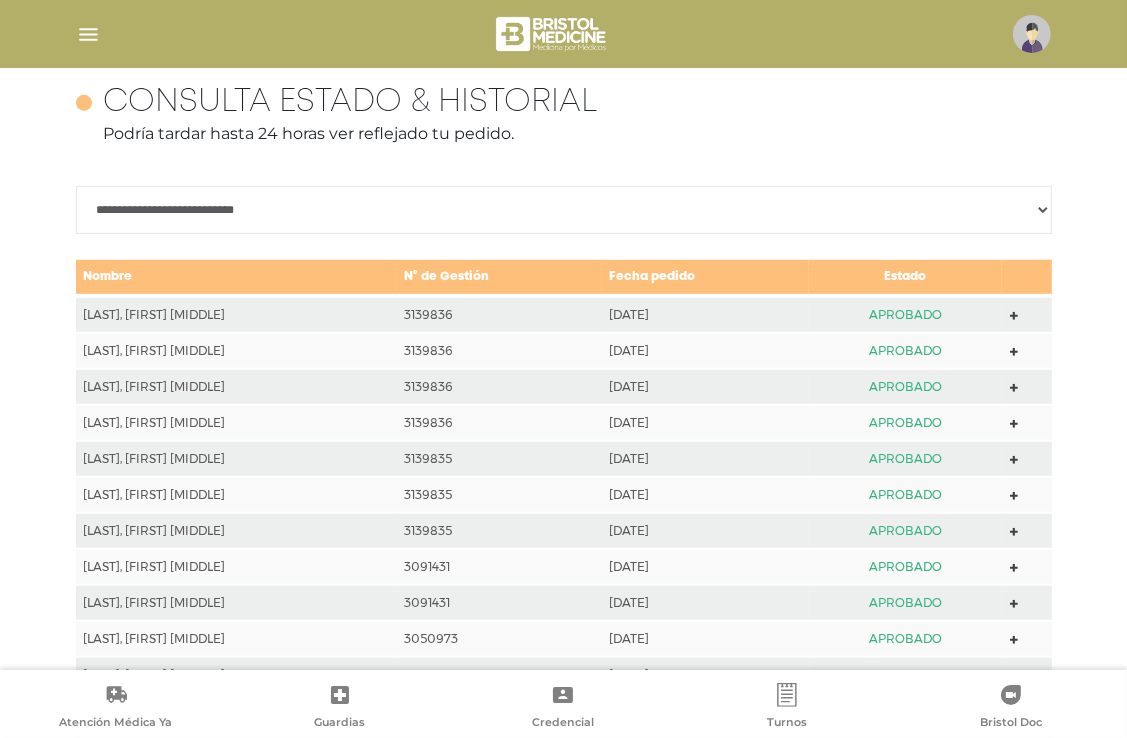 click 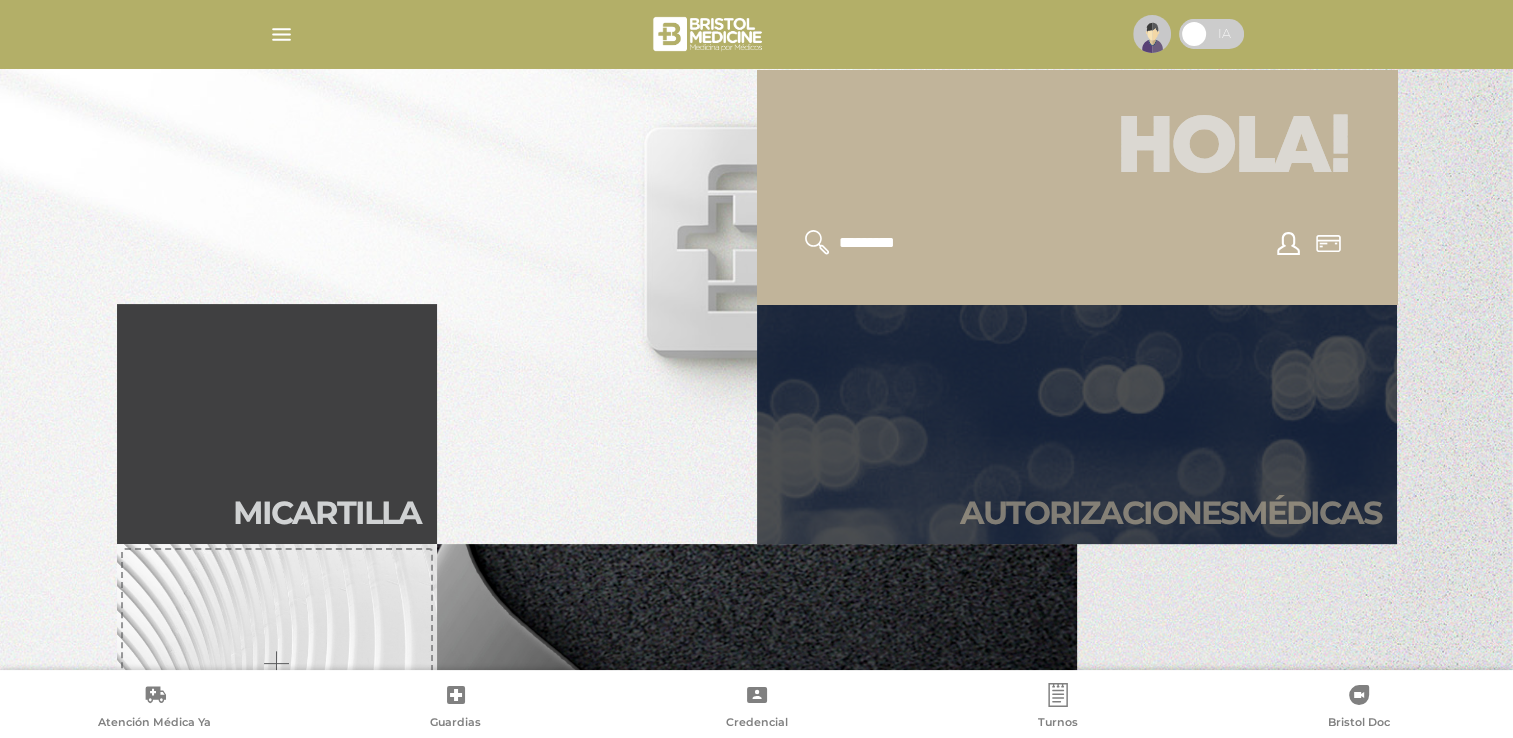 scroll, scrollTop: 400, scrollLeft: 0, axis: vertical 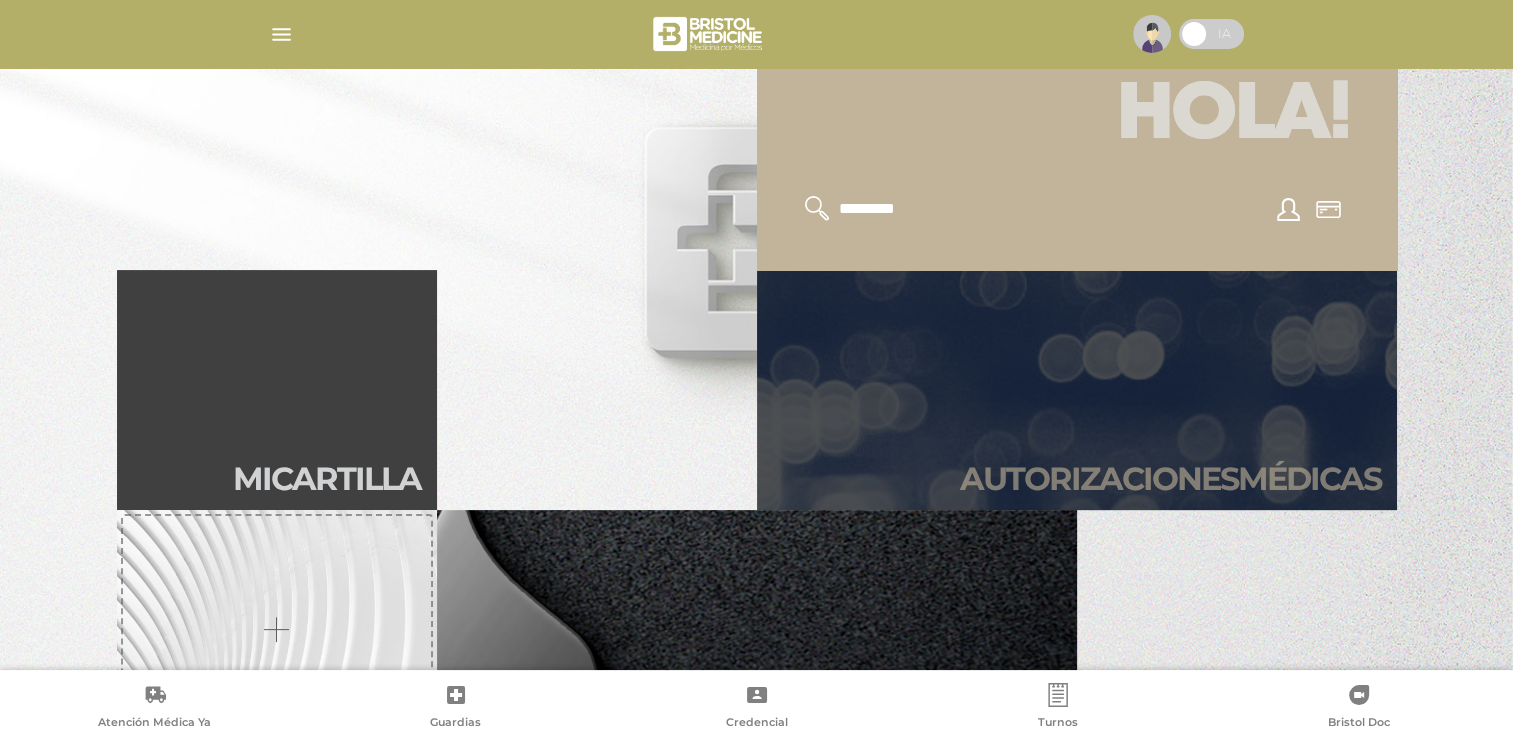 drag, startPoint x: 1124, startPoint y: 382, endPoint x: 1104, endPoint y: 408, distance: 32.80244 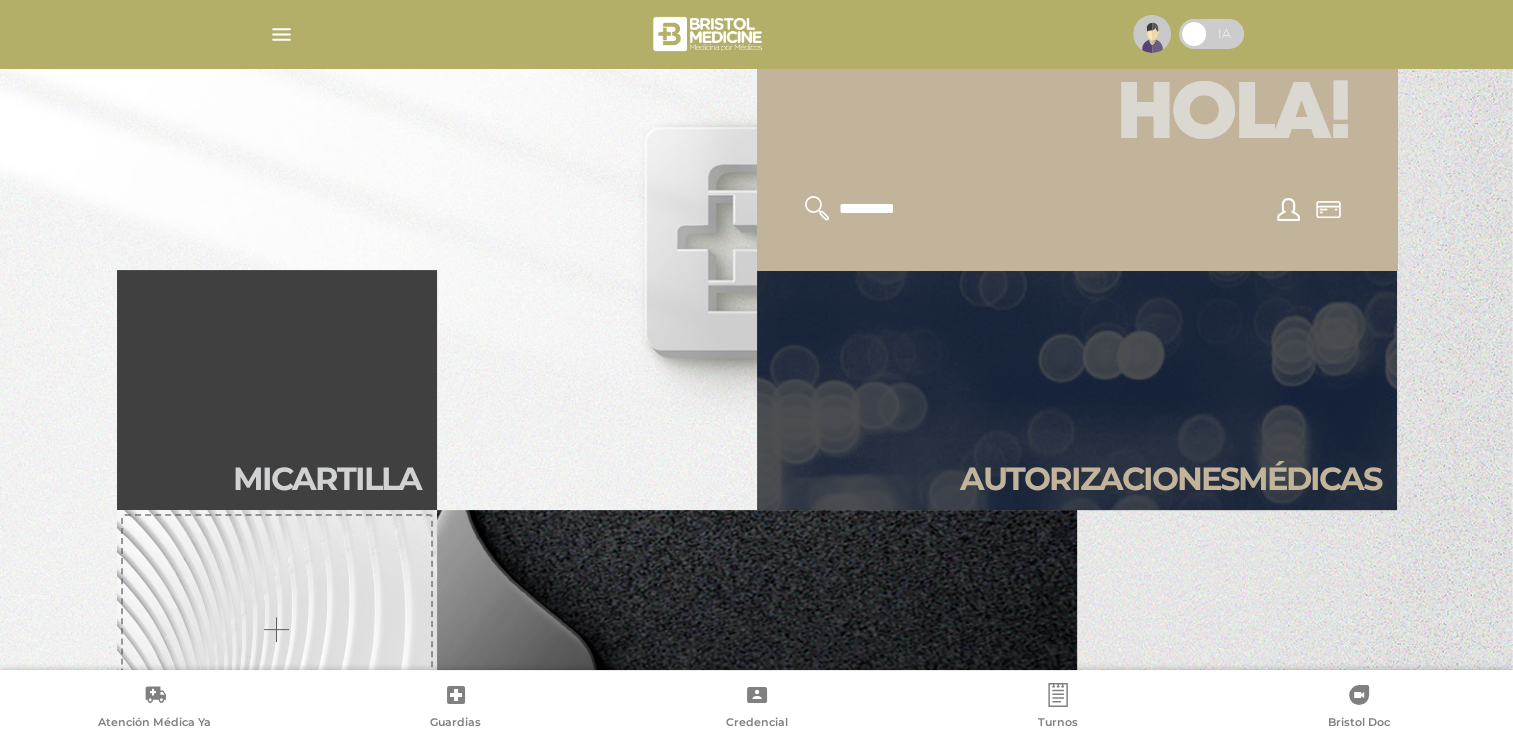 click on "Autori zaciones  médicas" at bounding box center [1077, 390] 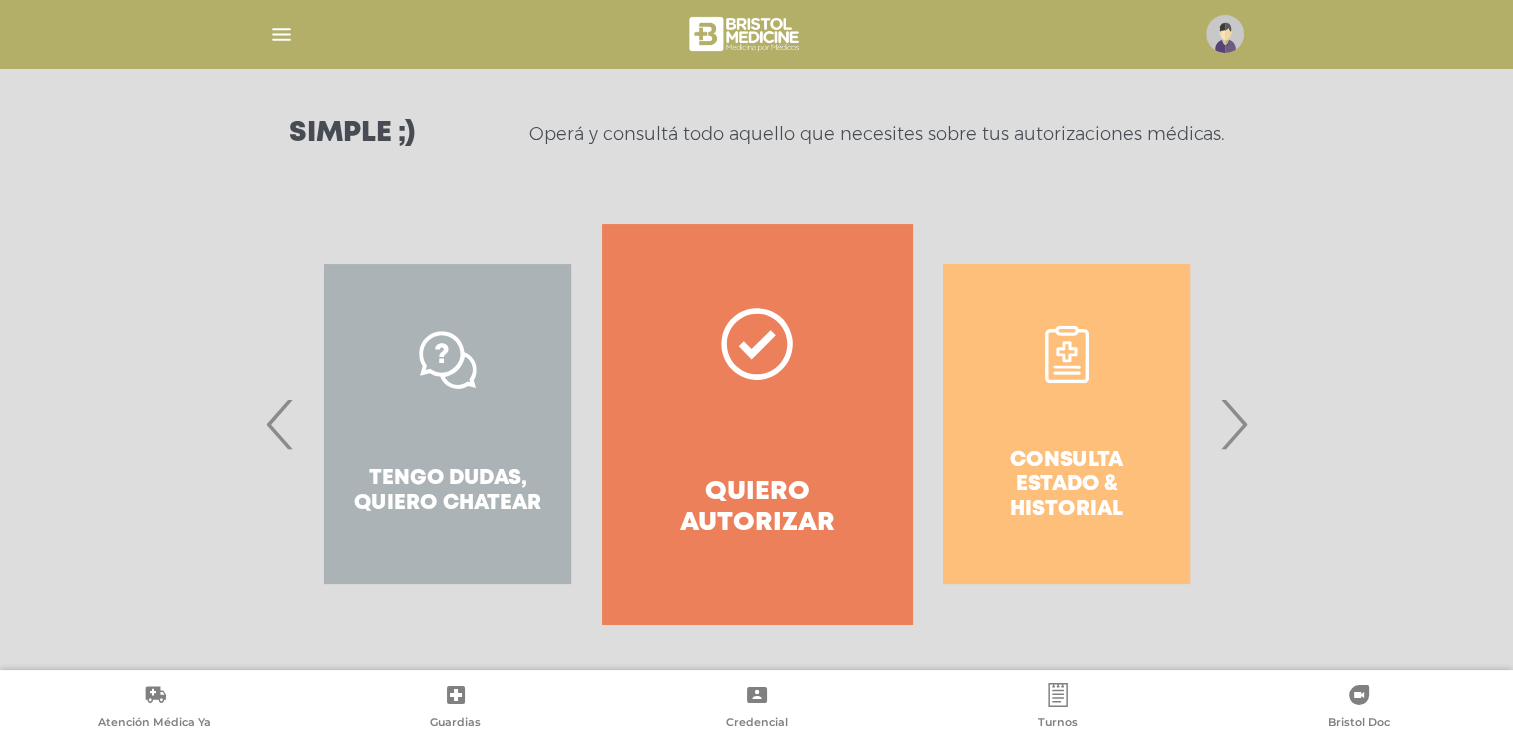 scroll, scrollTop: 265, scrollLeft: 0, axis: vertical 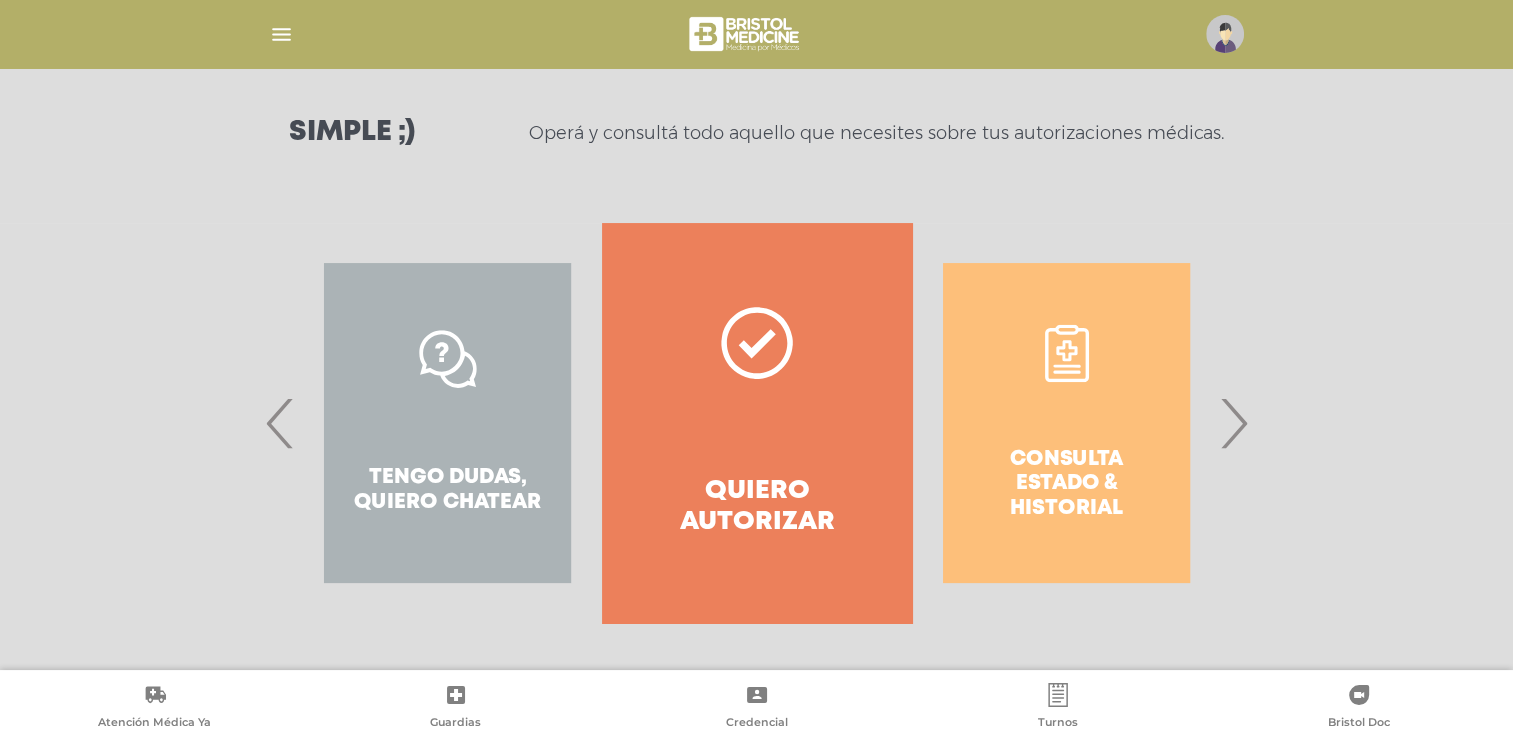 click on "›" at bounding box center [1233, 423] 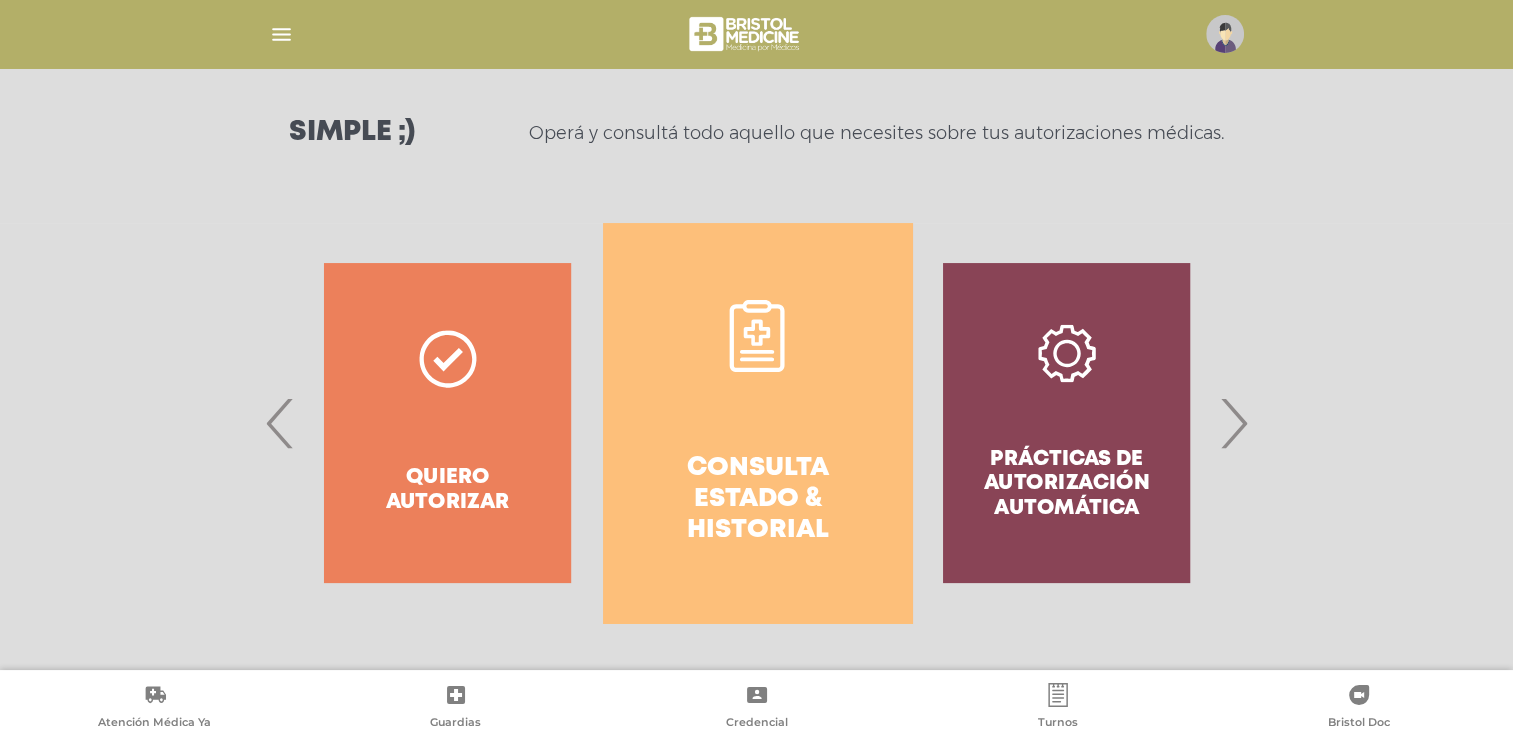 click on "Consulta estado & historial" at bounding box center (757, 500) 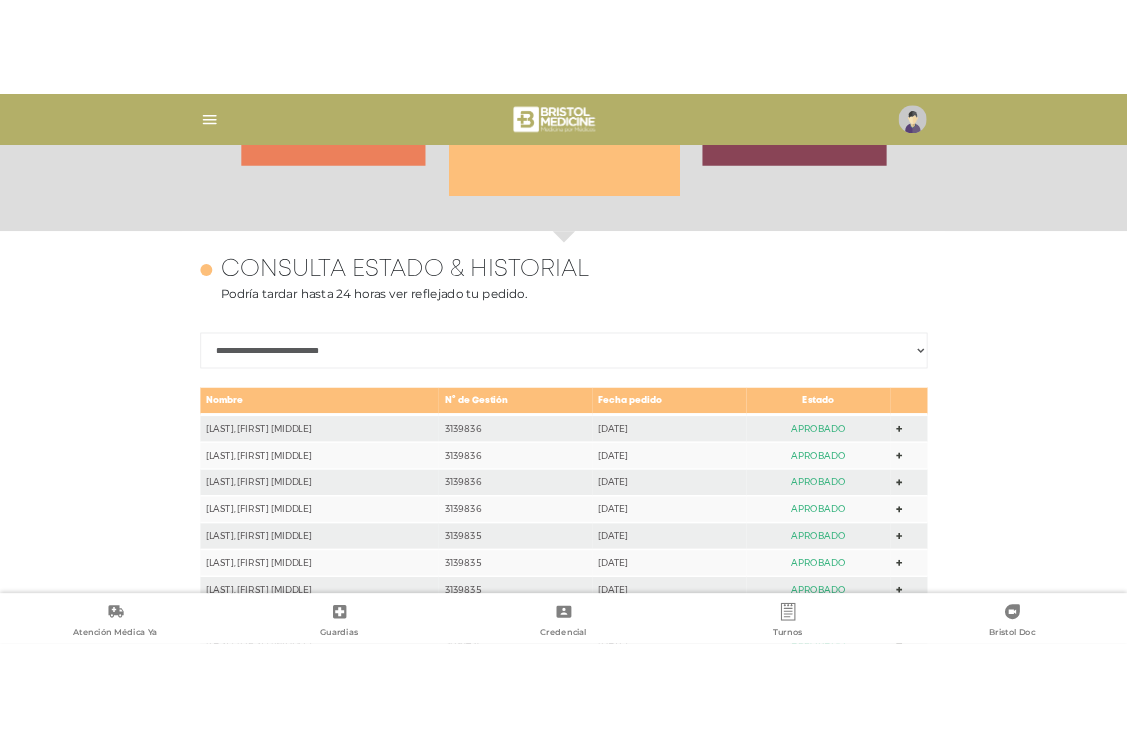 scroll, scrollTop: 888, scrollLeft: 0, axis: vertical 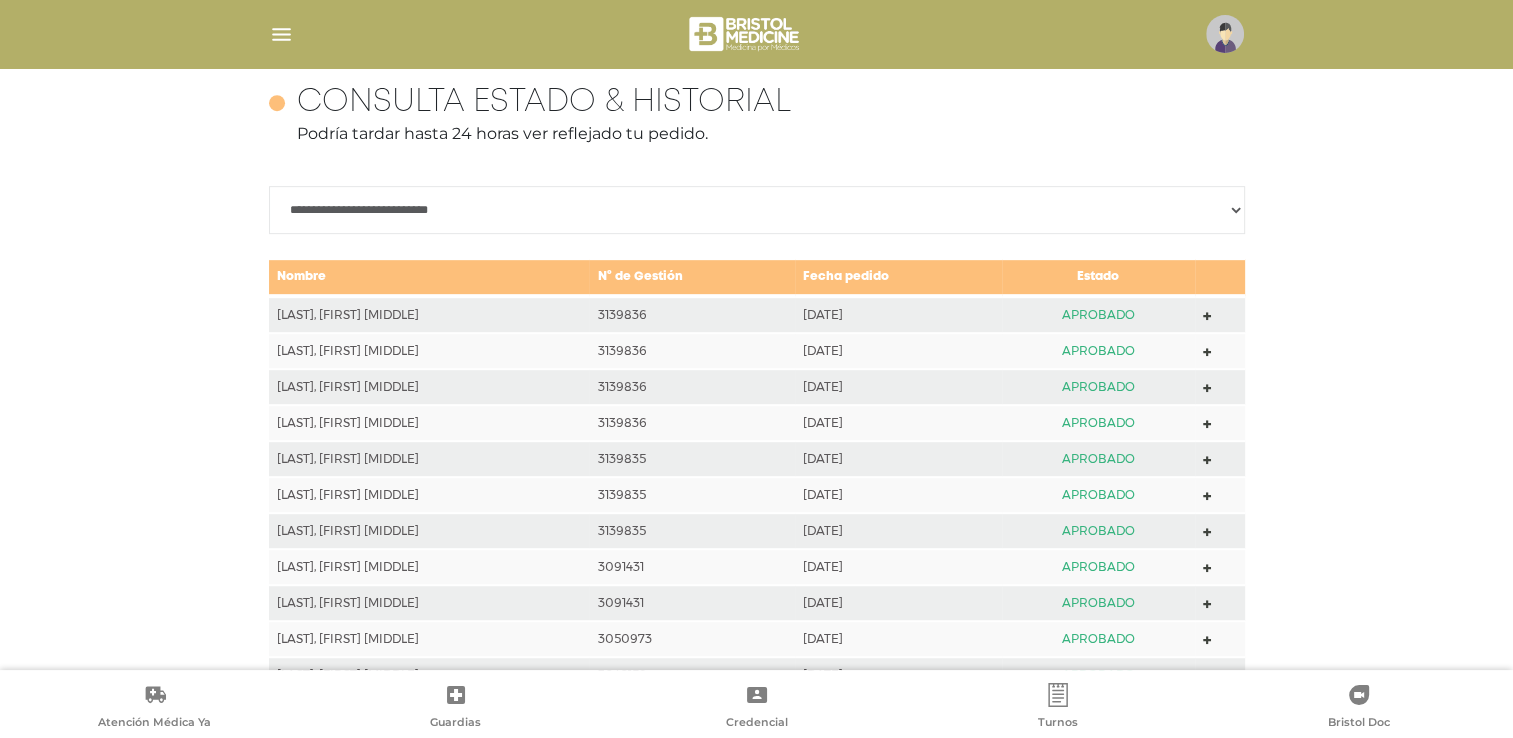 click 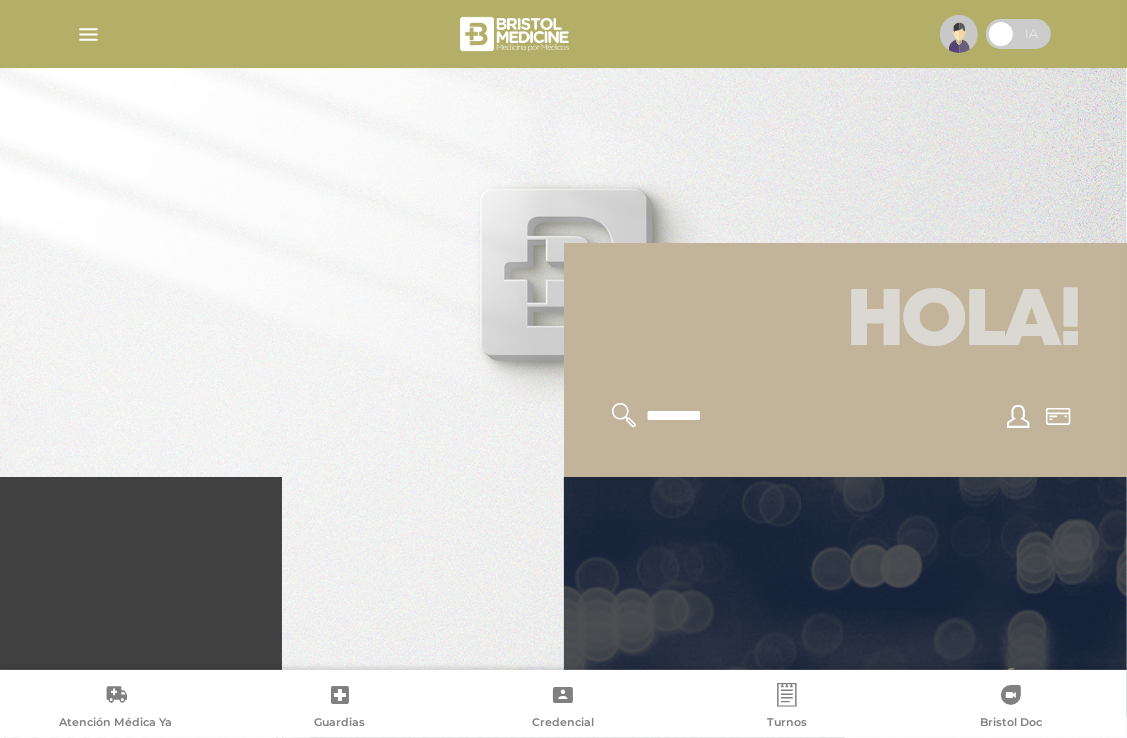 scroll, scrollTop: 300, scrollLeft: 0, axis: vertical 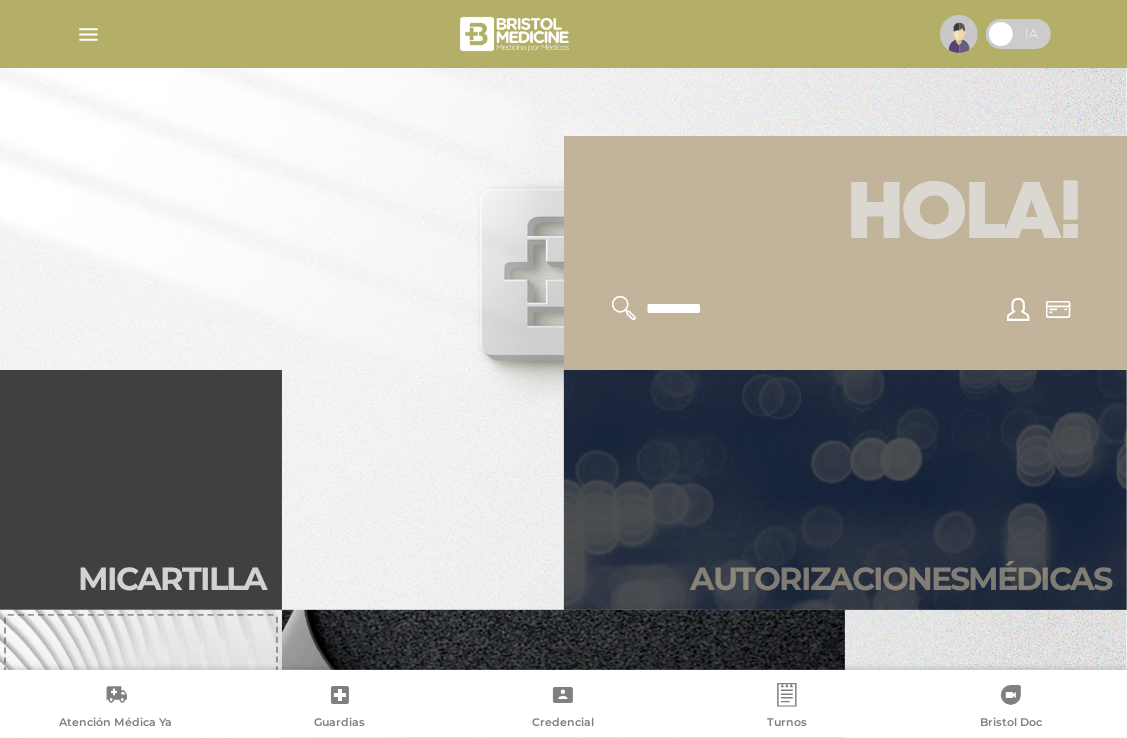 click on "Autori zaciones  médicas" at bounding box center (900, 579) 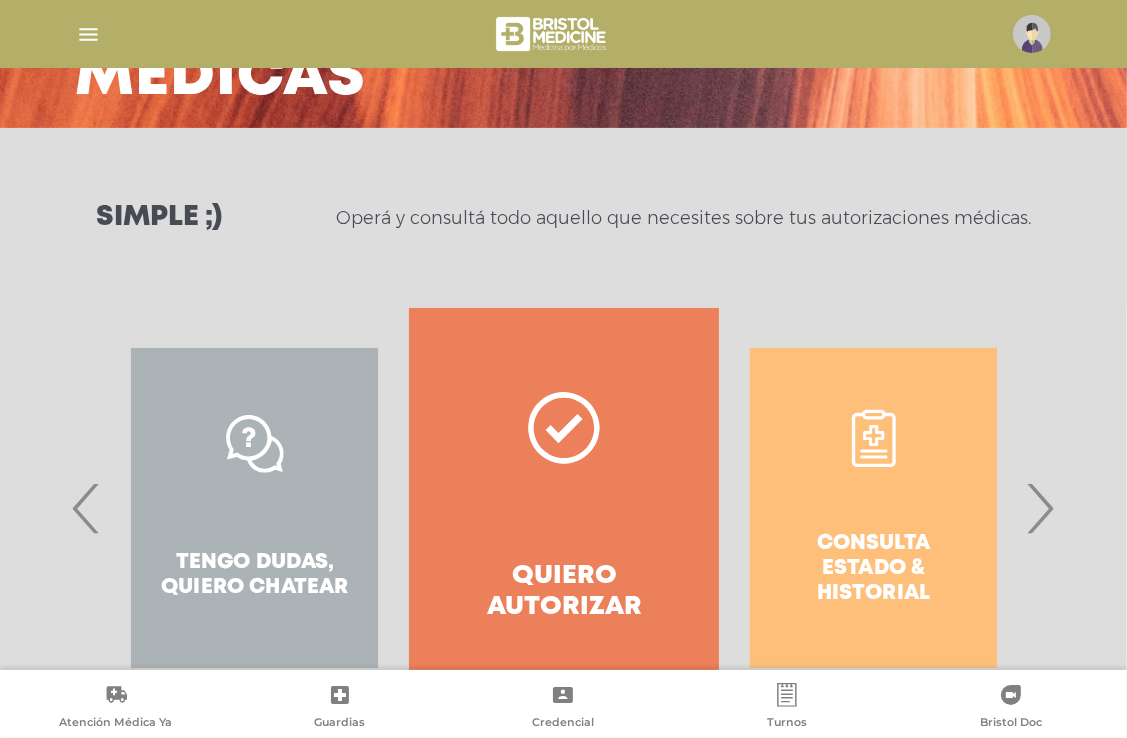 scroll, scrollTop: 200, scrollLeft: 0, axis: vertical 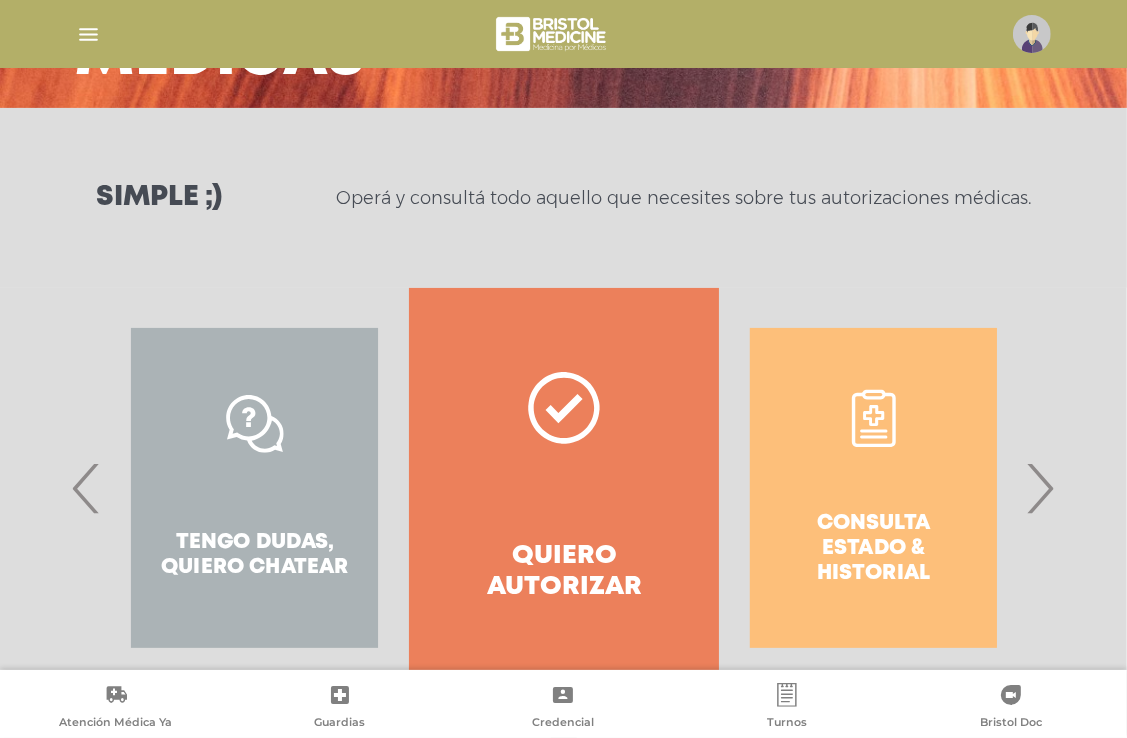 click on "›" at bounding box center (1040, 488) 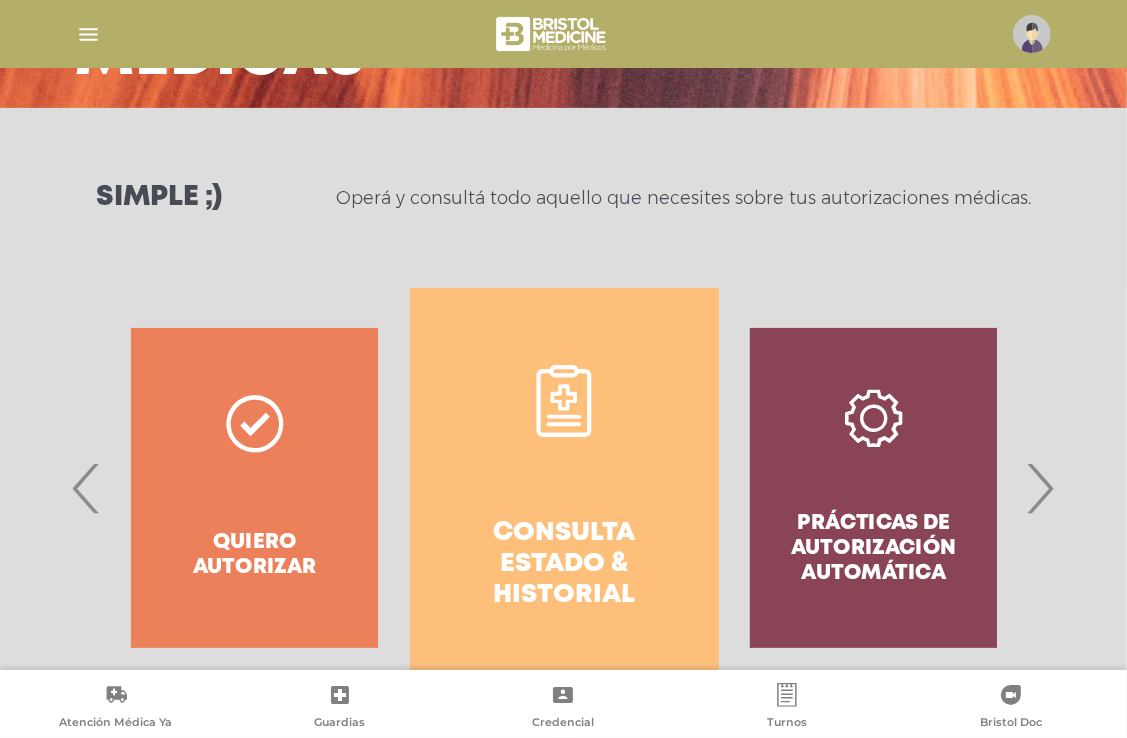 click on "Consulta estado & historial" at bounding box center [564, 565] 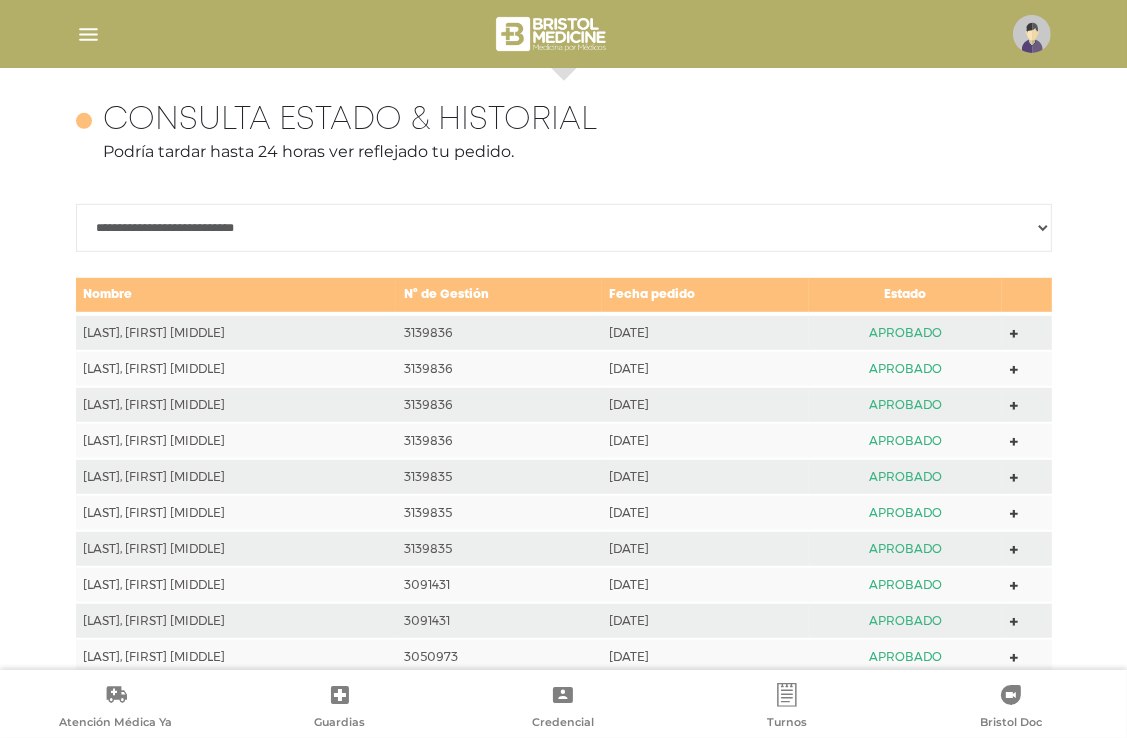 scroll, scrollTop: 888, scrollLeft: 0, axis: vertical 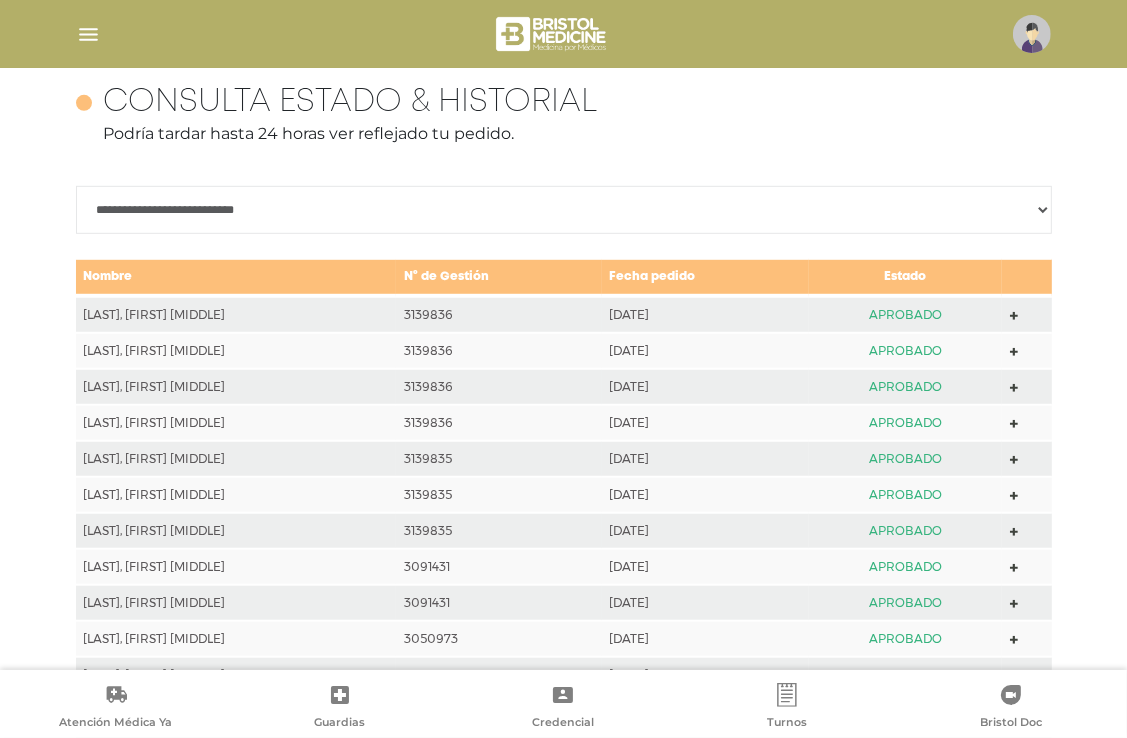 click 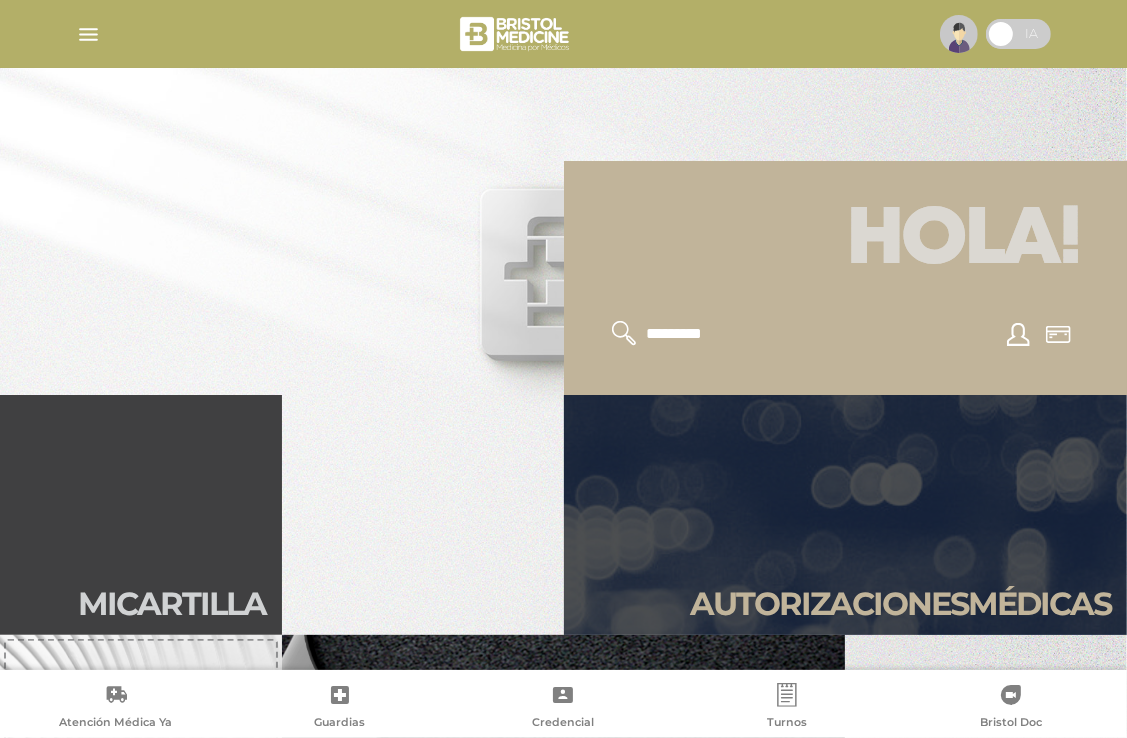 scroll, scrollTop: 400, scrollLeft: 0, axis: vertical 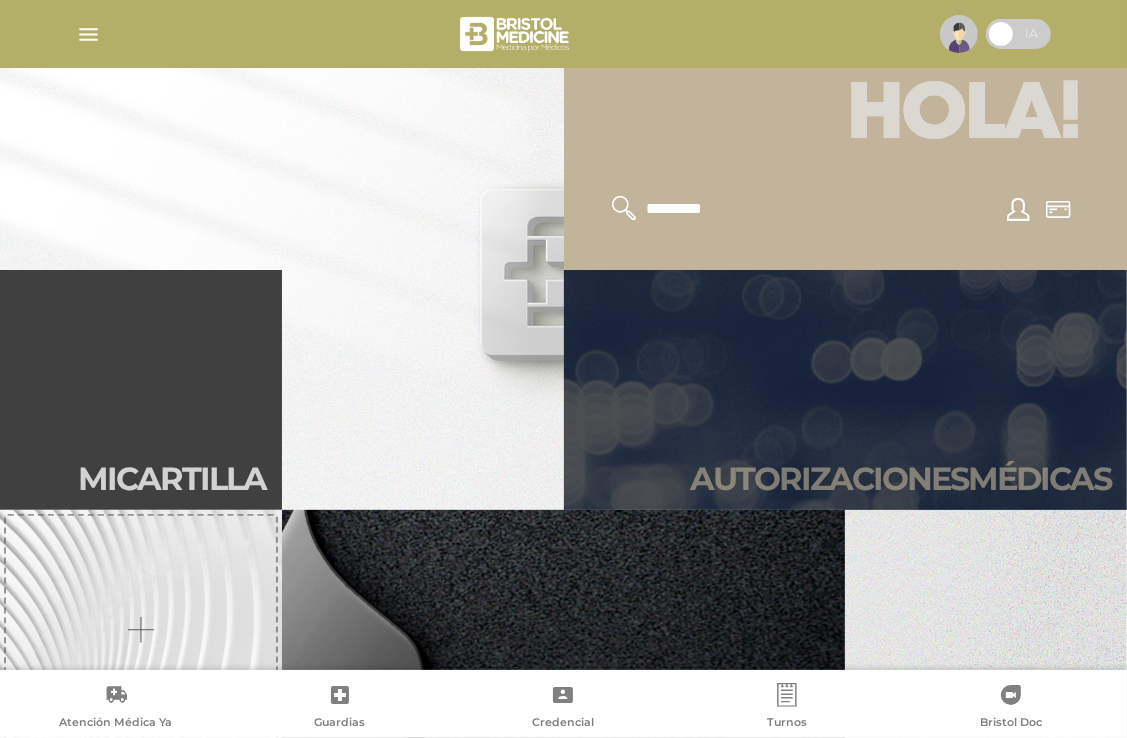 click on "Autori zaciones  médicas" at bounding box center [900, 479] 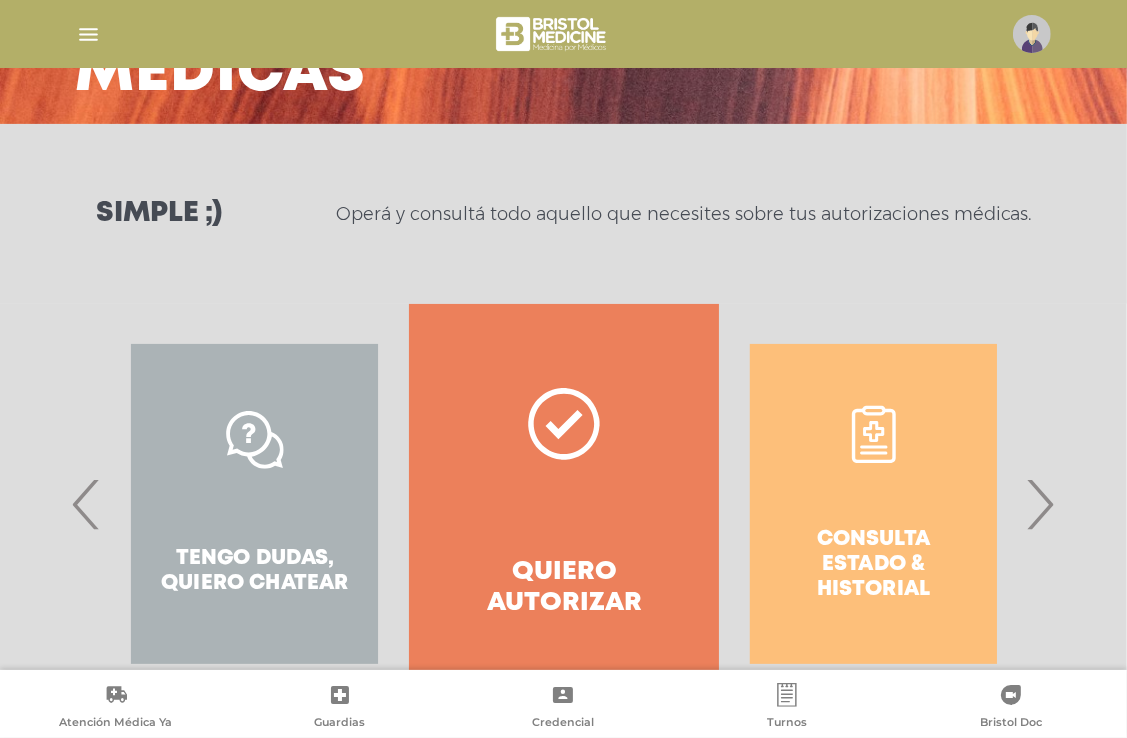 scroll, scrollTop: 200, scrollLeft: 0, axis: vertical 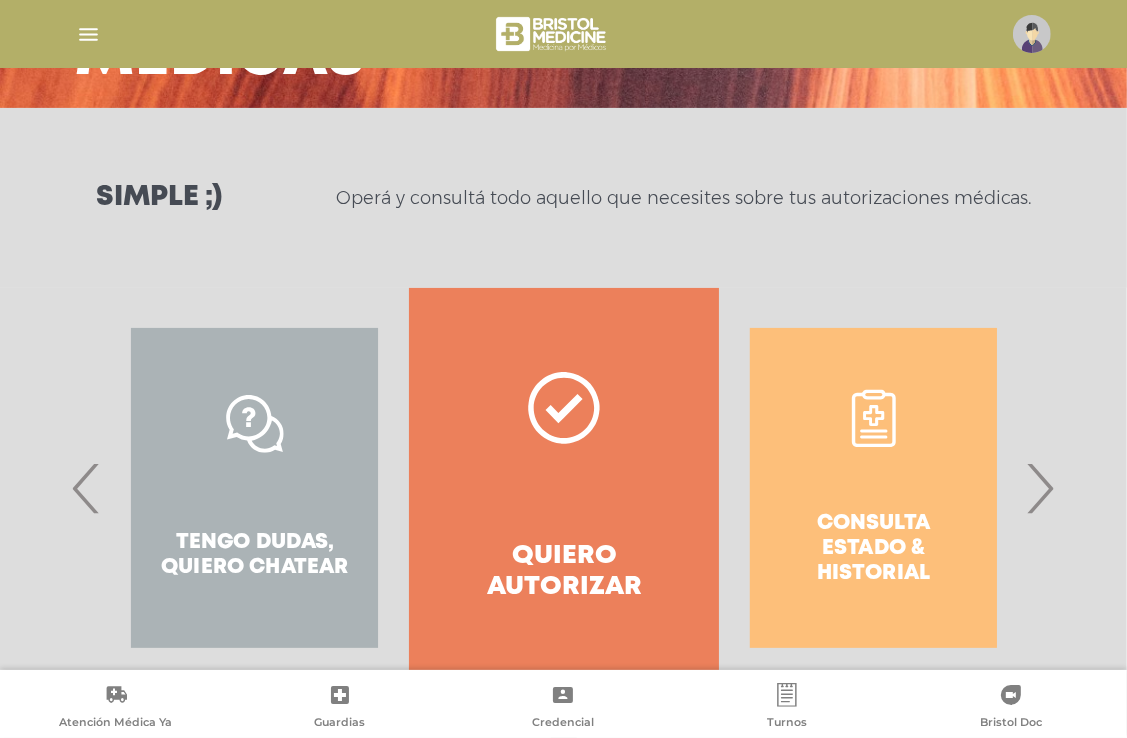 click on "›" at bounding box center (1040, 488) 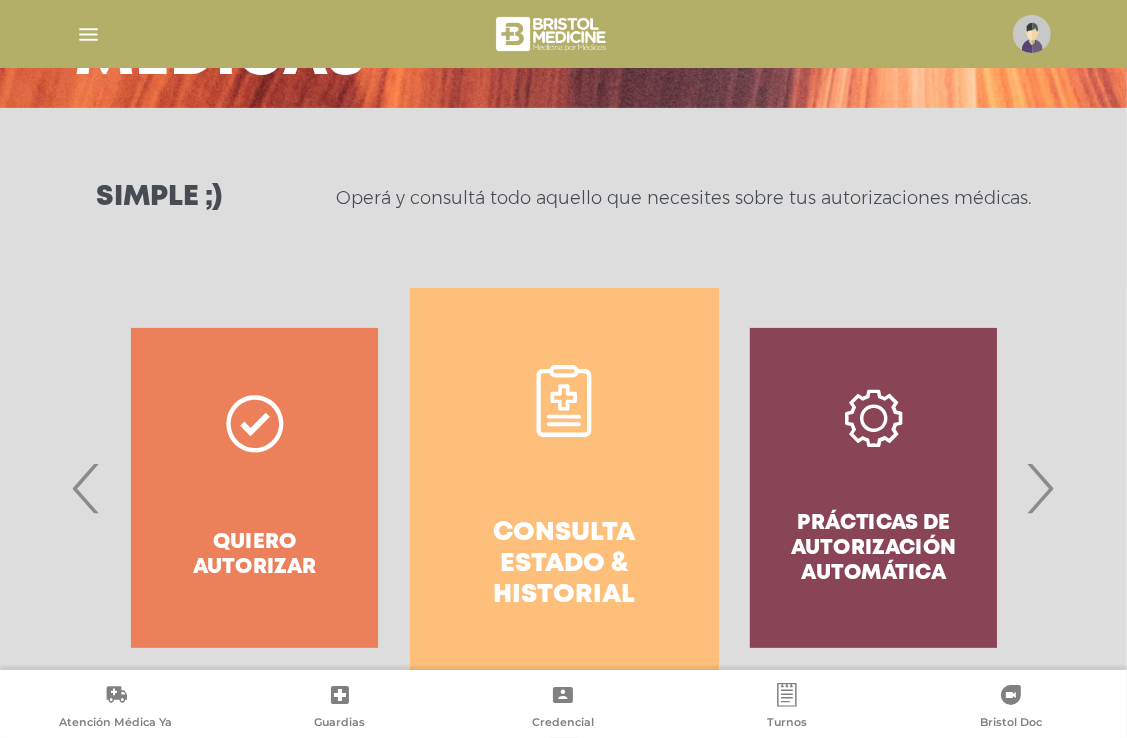 click on "Consulta estado & historial" at bounding box center [564, 565] 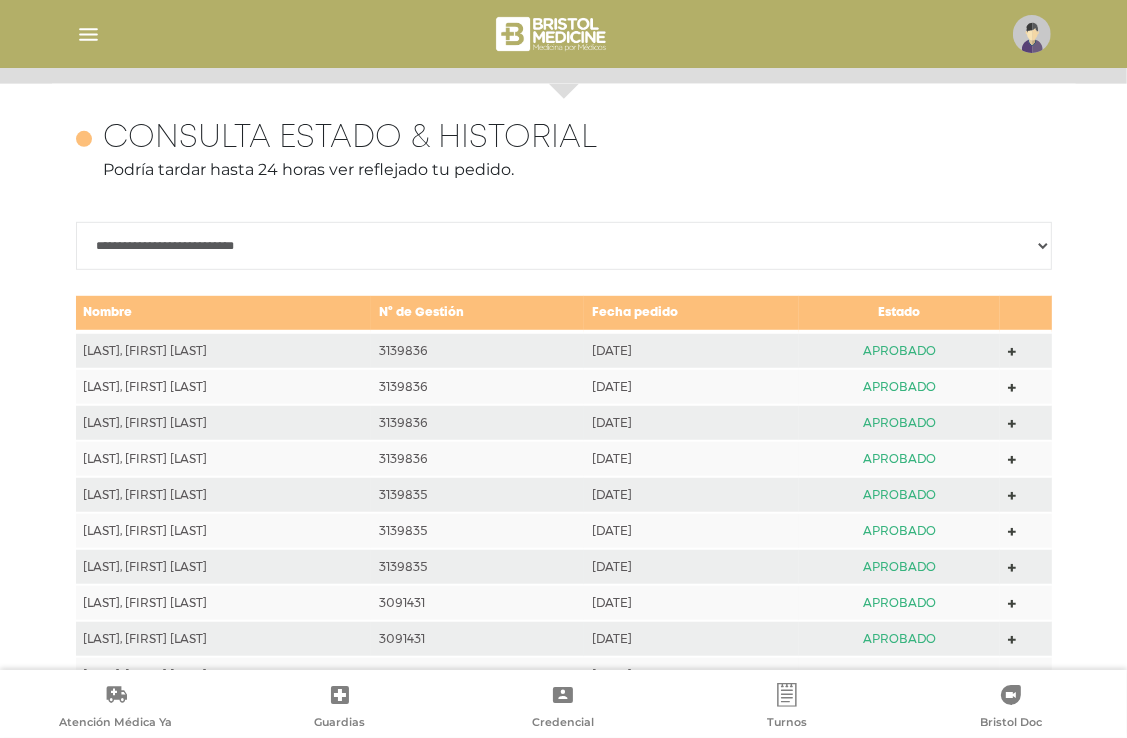 scroll, scrollTop: 888, scrollLeft: 0, axis: vertical 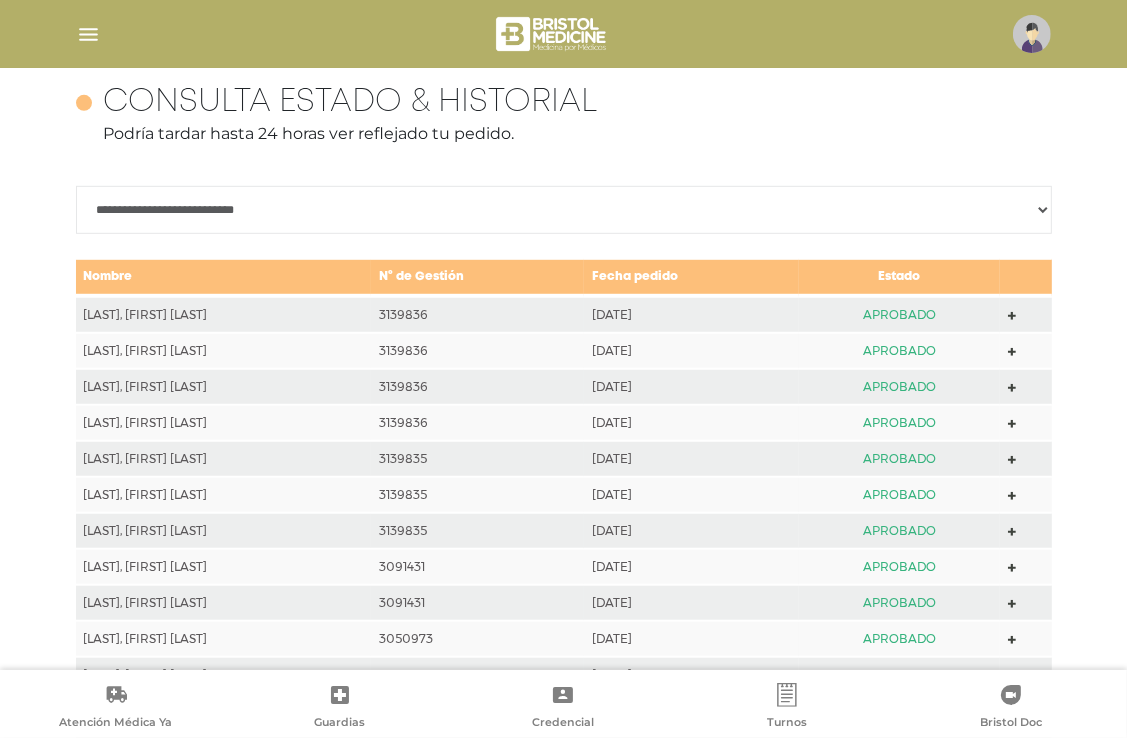 click 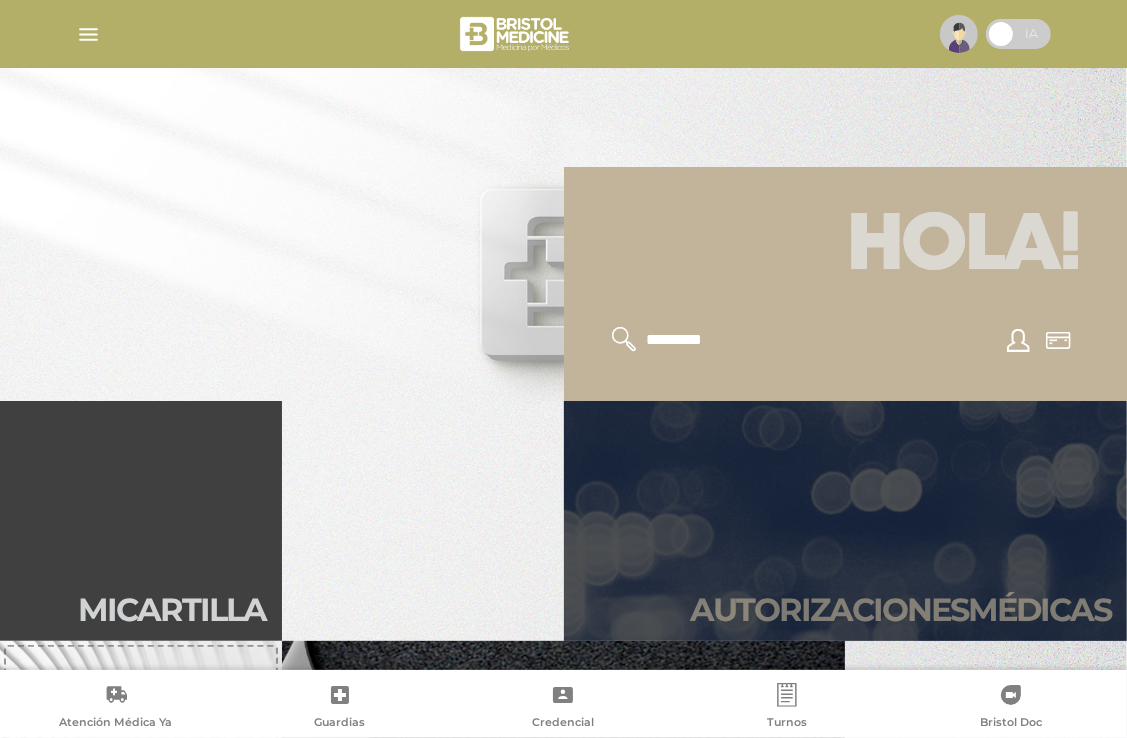 scroll, scrollTop: 500, scrollLeft: 0, axis: vertical 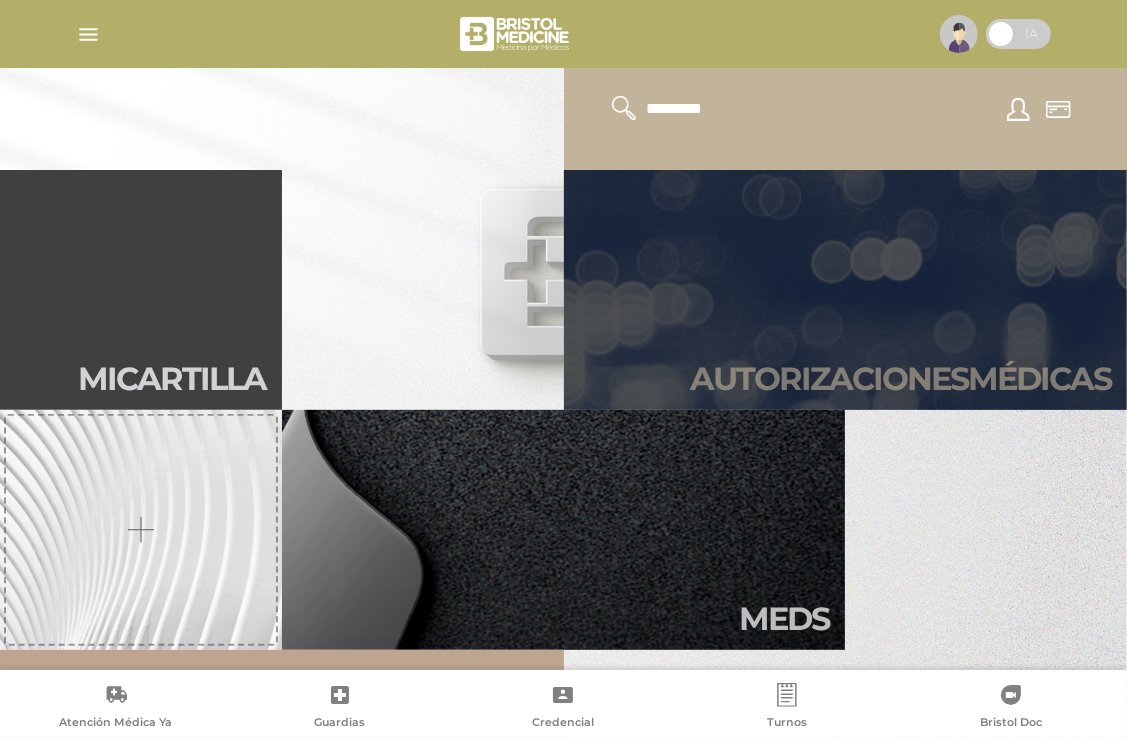 click on "Autori zaciones  médicas" at bounding box center (846, 290) 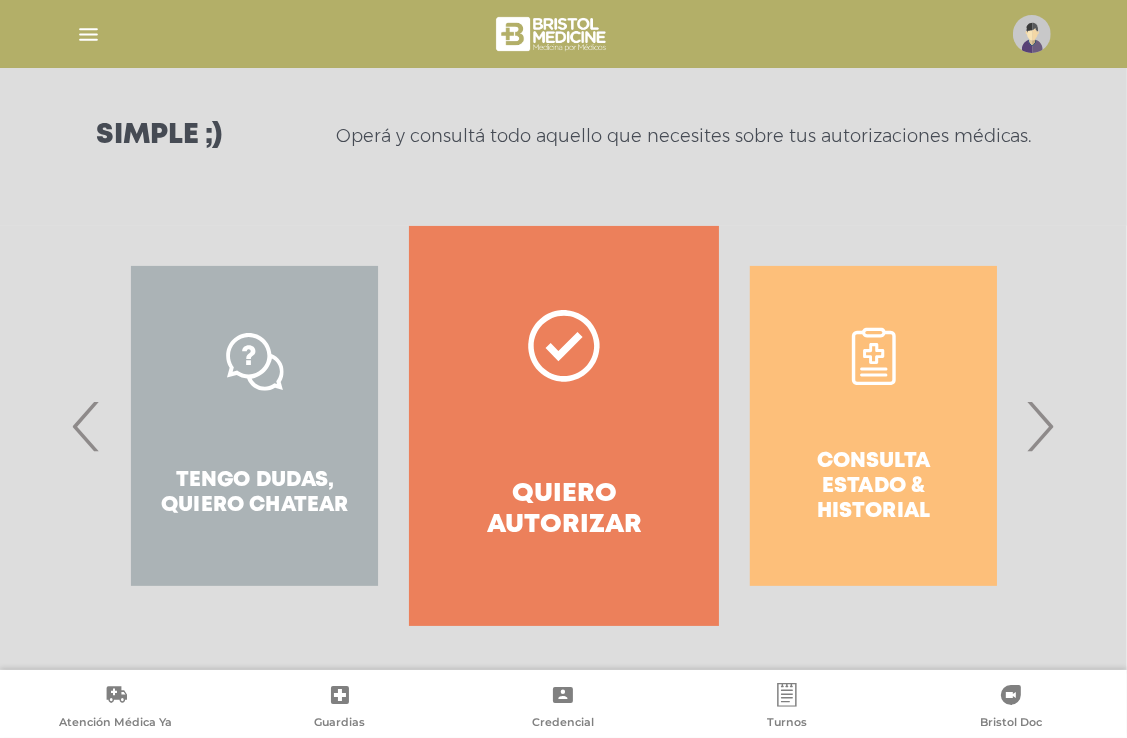 scroll, scrollTop: 265, scrollLeft: 0, axis: vertical 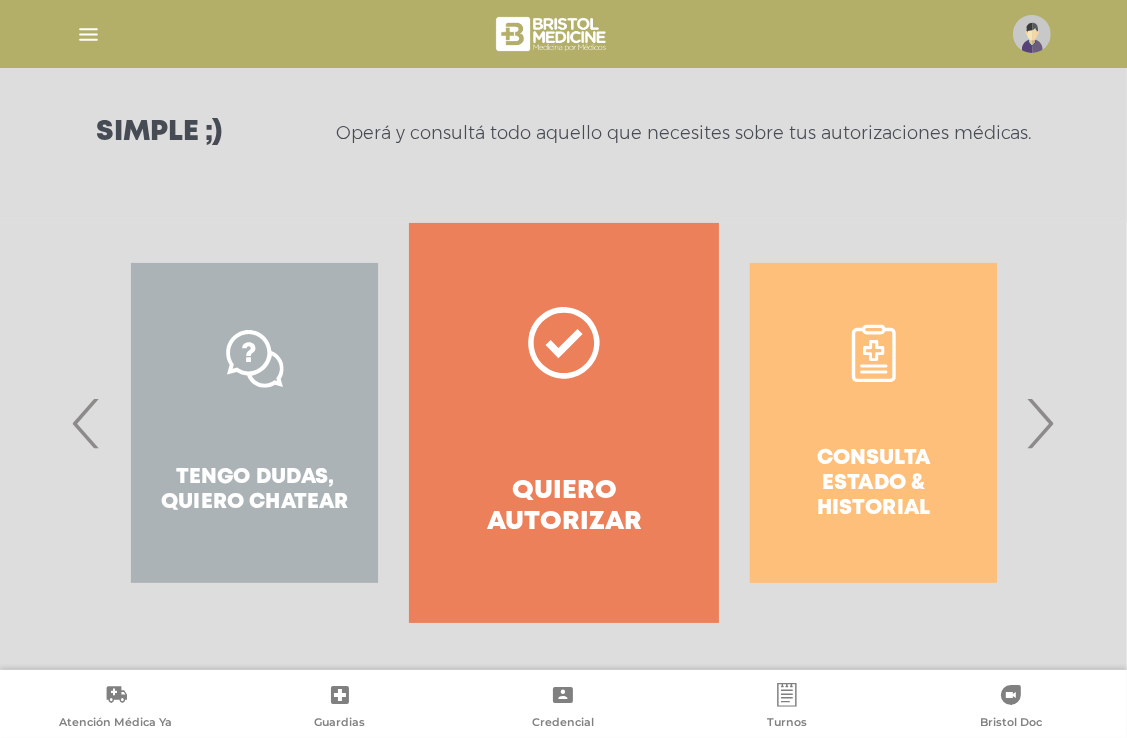 click on "Consulta estado & historial" at bounding box center (873, 423) 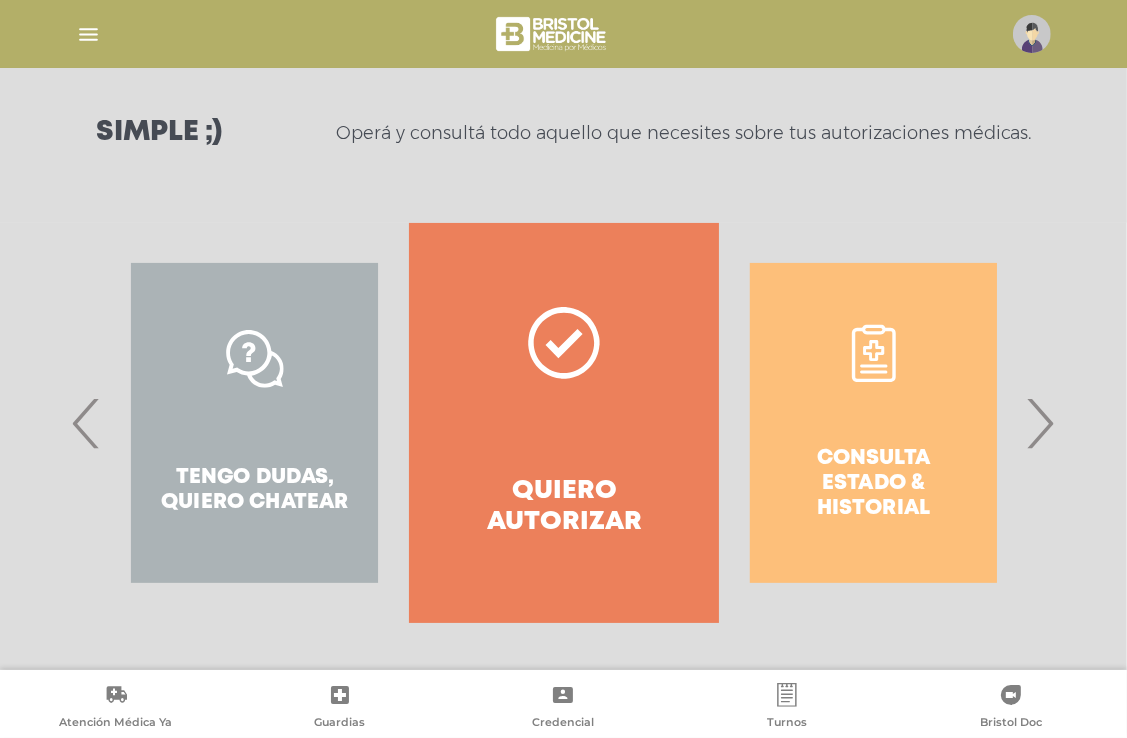 click on "›" at bounding box center (1040, 423) 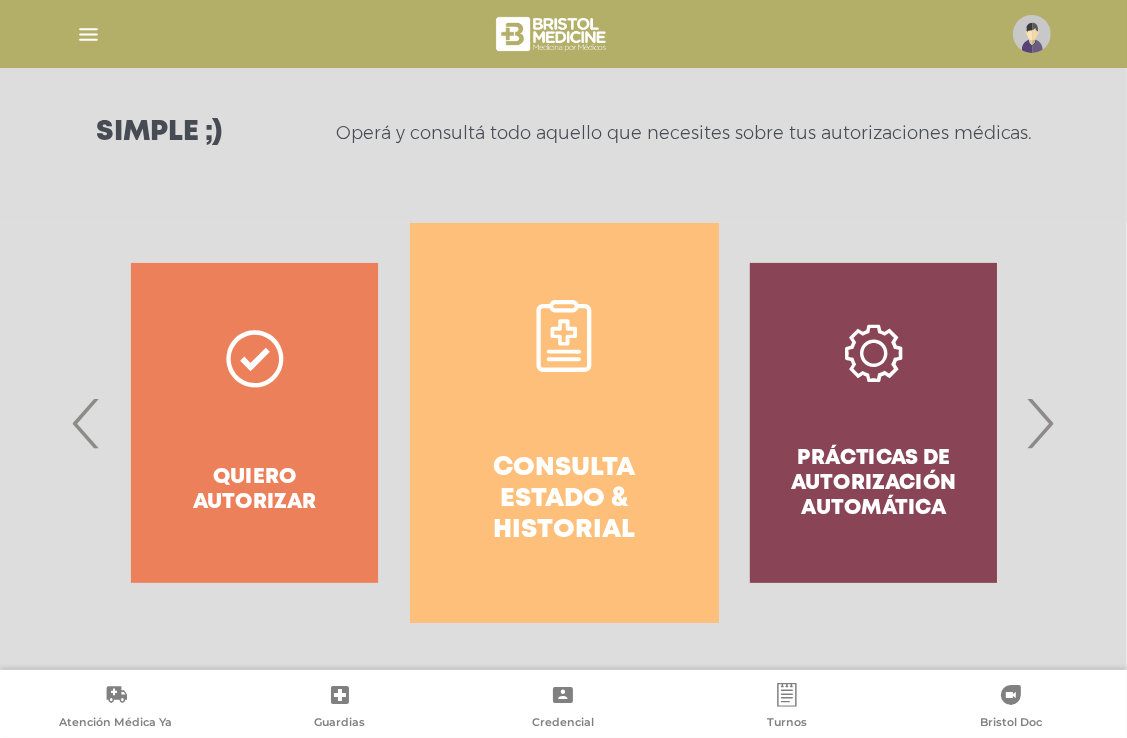 click on "Consulta estado & historial" at bounding box center (564, 500) 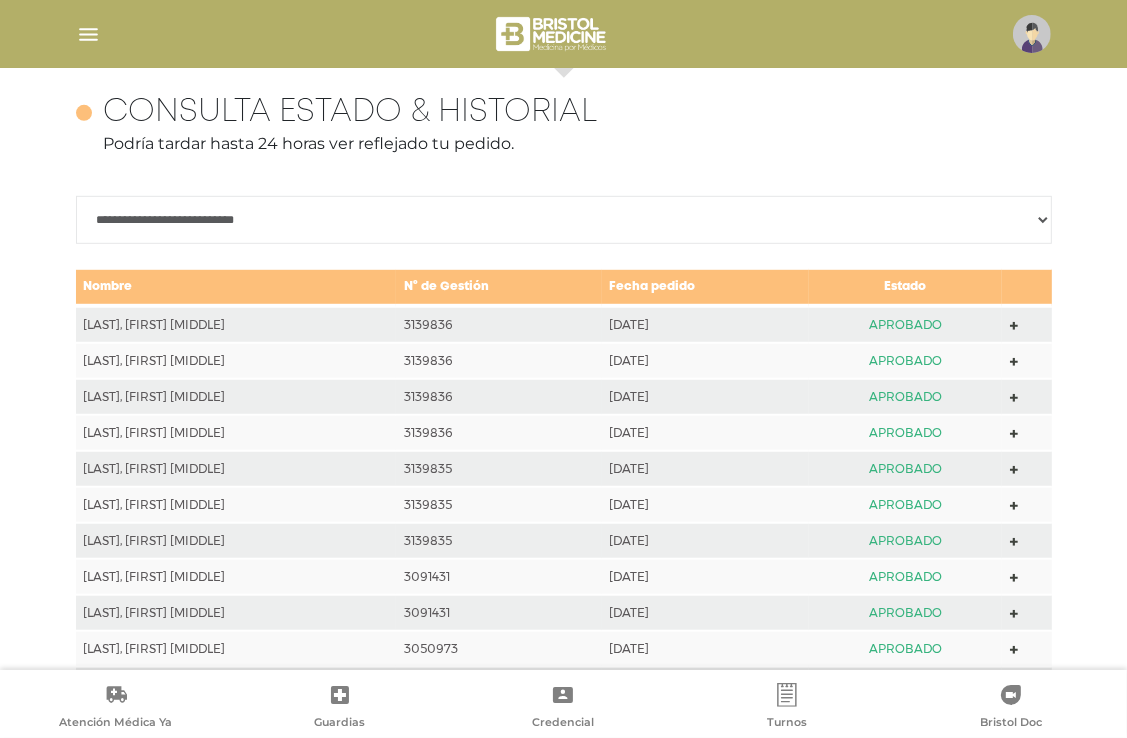 scroll, scrollTop: 888, scrollLeft: 0, axis: vertical 